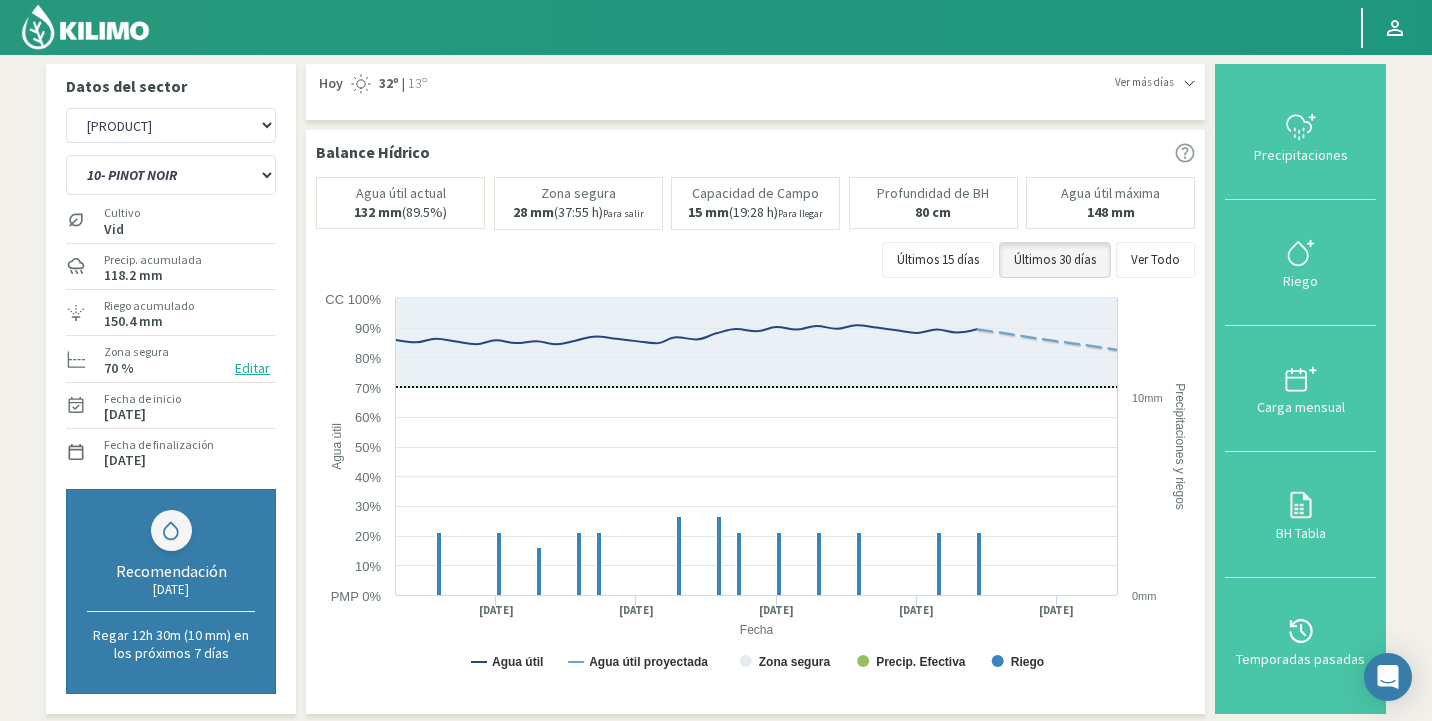 select on "274: Object" 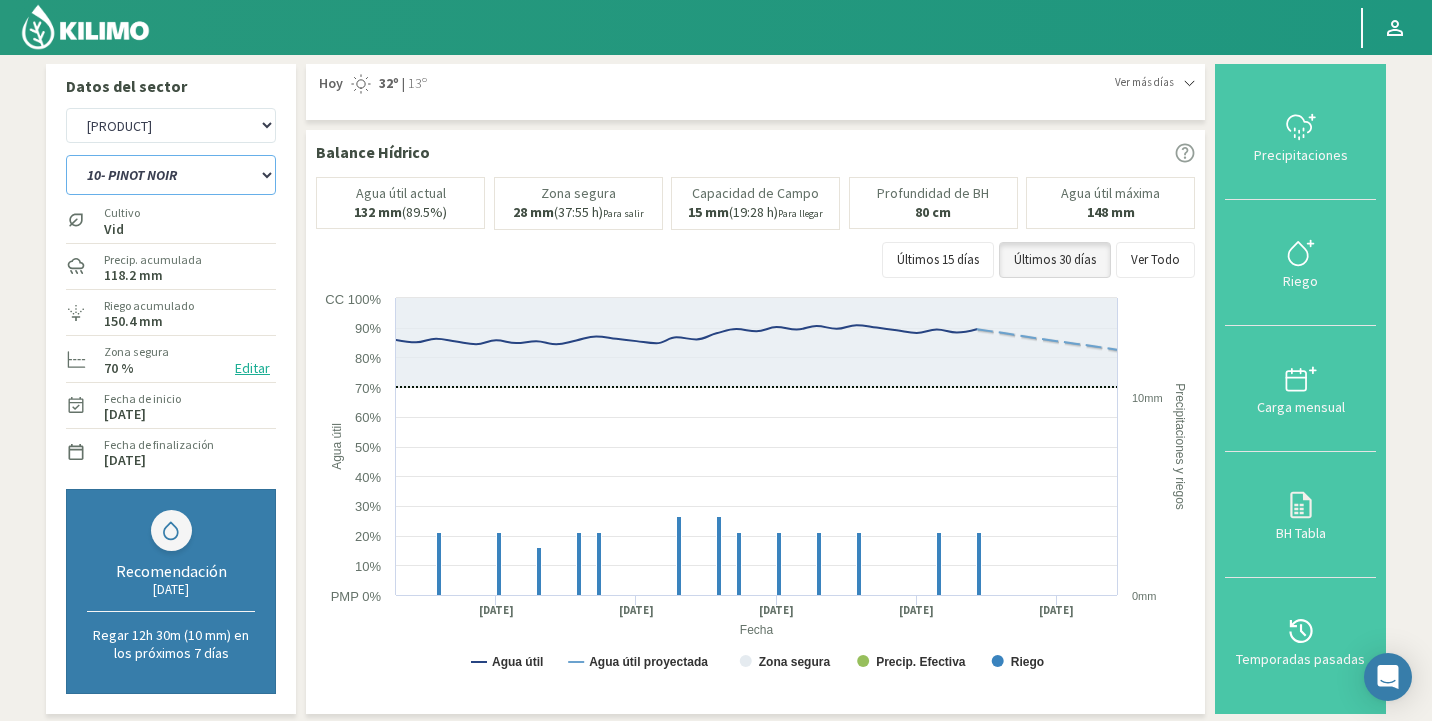 click on "10- PINOT NOIR   11- PINOT NOIR lateral   12- ALBARIÑO   1- SYRAH NORTE   1- SYRAH SUR   2- MERLOT (al lado de syrah) NORTE   2- MERLOT (al lado de syrah) SUR   3- GRENACHE NORTE   3- GRENACHE SUR   4- TEMPRANILLO NORTE   4- TEMPRANILLO SUR   5- CABERNET SUAVIGNON   6- MERLOT   7- NEBBIOLO sector alargado   8- NEBBIOLO   9- MOSCATEL   ALBARIÑO NUEVO-24" 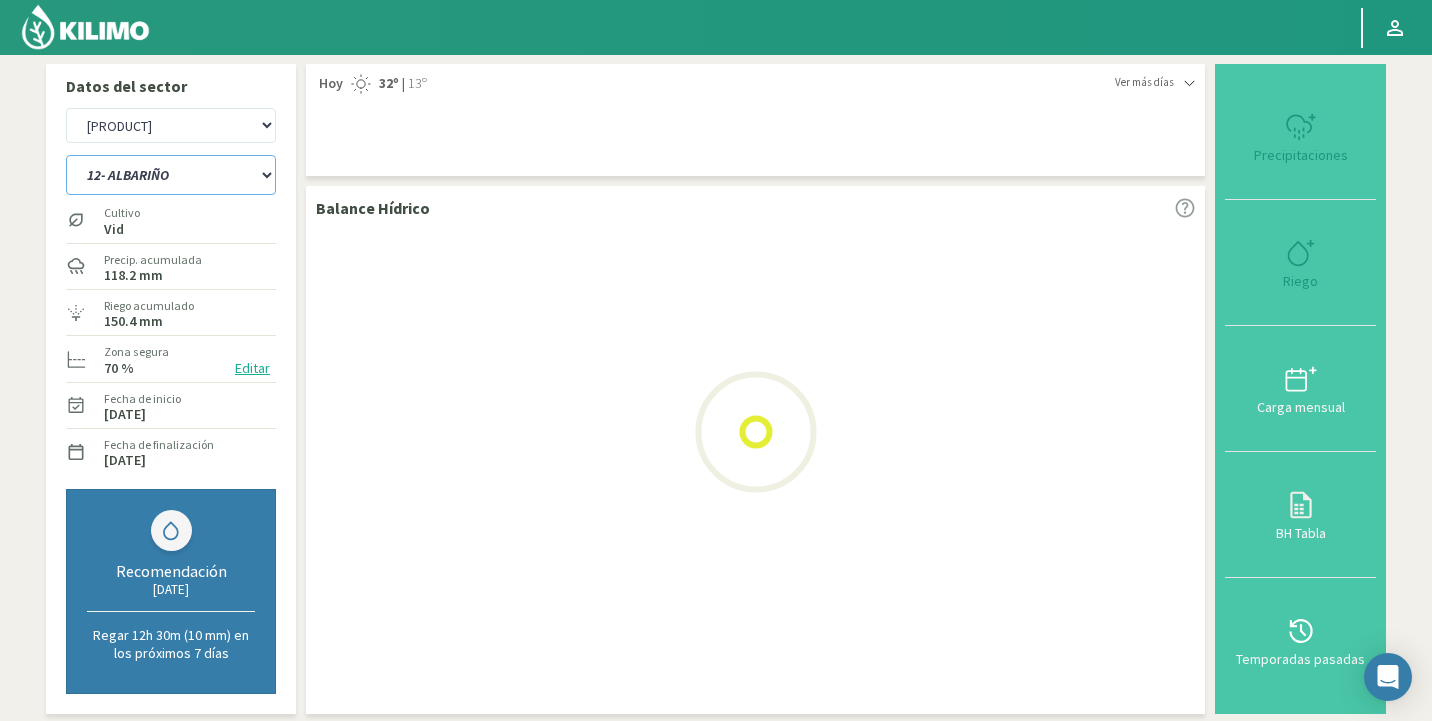 select on "0: Object" 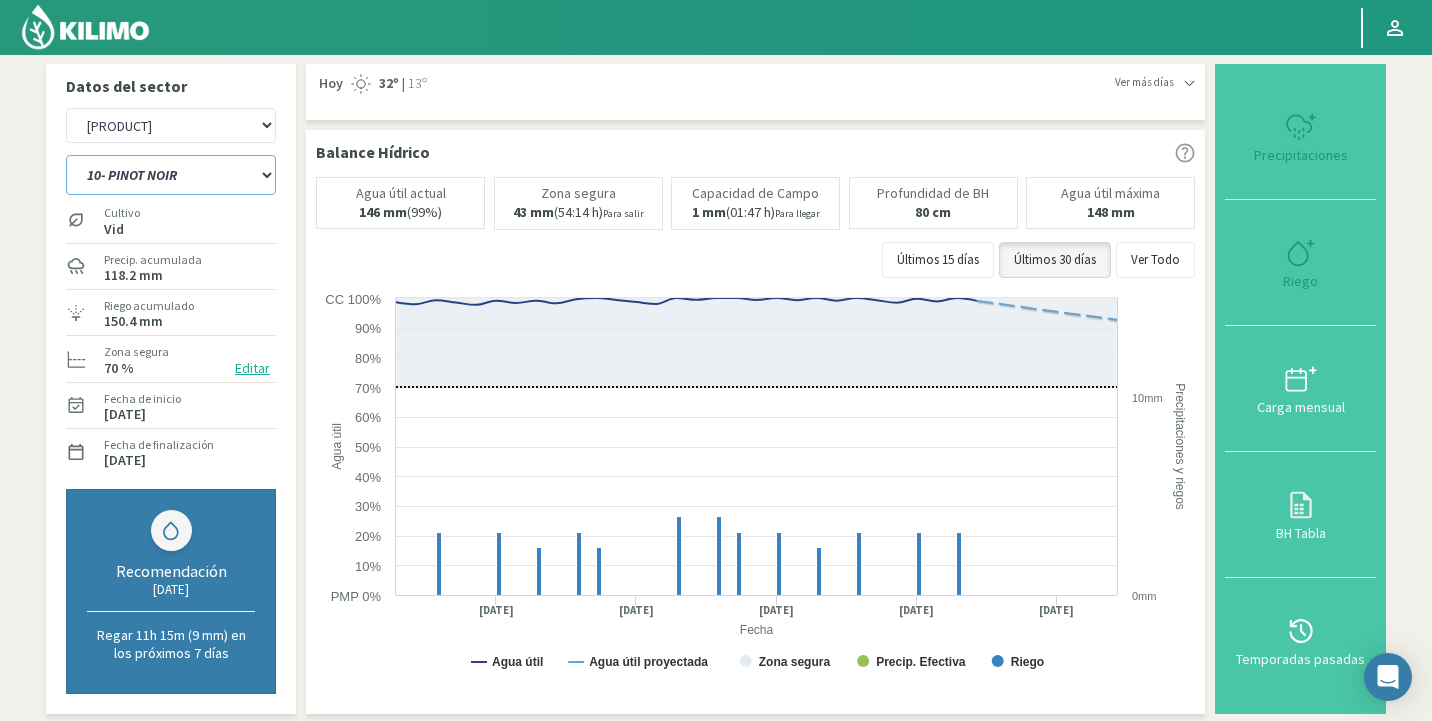 select on "552: Object" 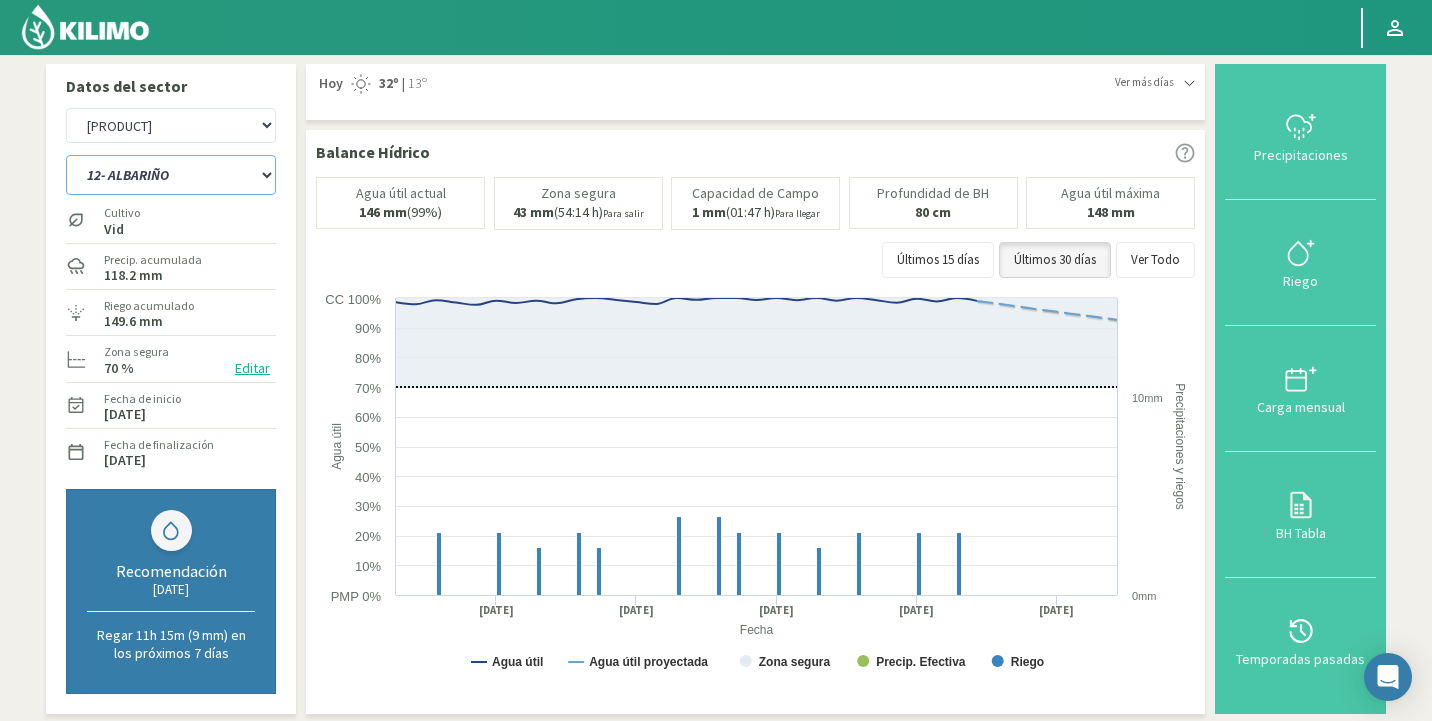 click on "10- PINOT NOIR   11- PINOT NOIR lateral   12- ALBARIÑO   1- SYRAH NORTE   1- SYRAH SUR   2- MERLOT (al lado de syrah) NORTE   2- MERLOT (al lado de syrah) SUR   3- GRENACHE NORTE   3- GRENACHE SUR   4- TEMPRANILLO NORTE   4- TEMPRANILLO SUR   5- CABERNET SUAVIGNON   6- MERLOT   7- NEBBIOLO sector alargado   8- NEBBIOLO   9- MOSCATEL   ALBARIÑO NUEVO-24" 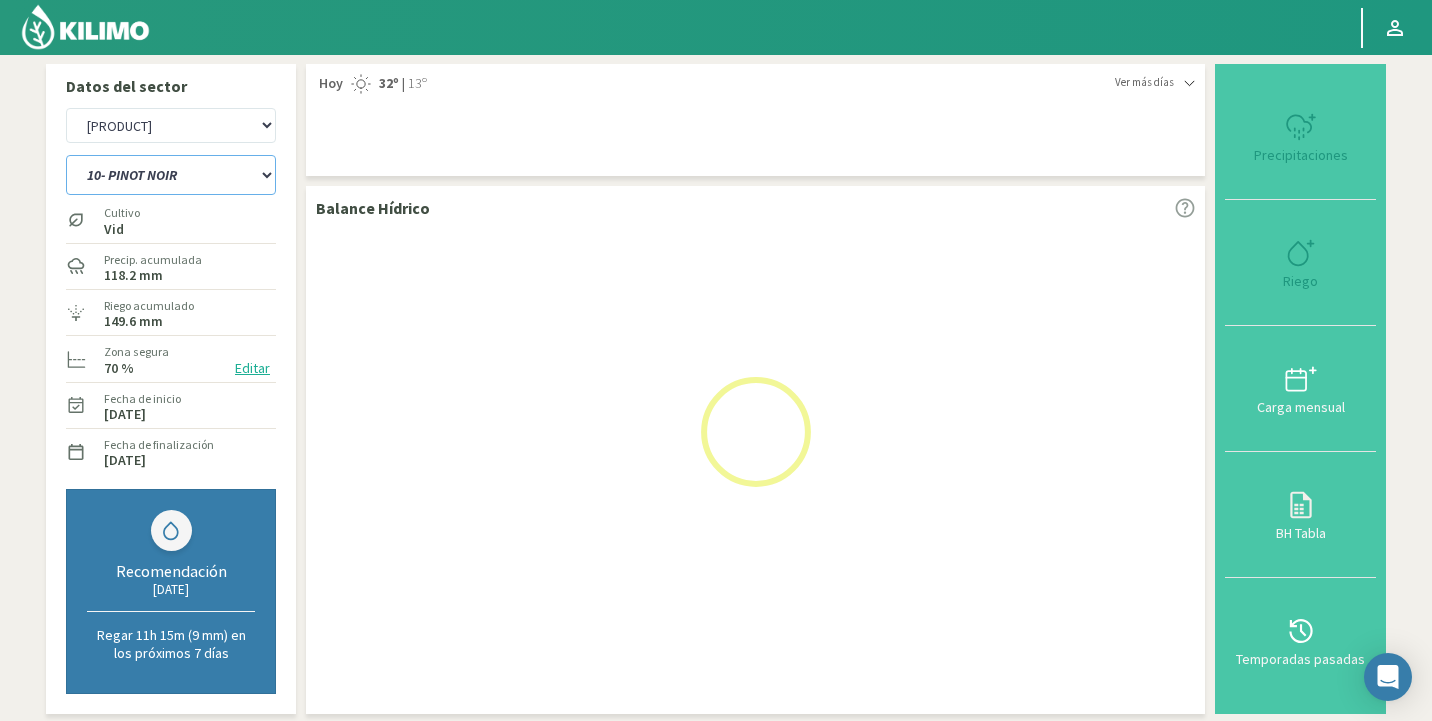 select on "19: Object" 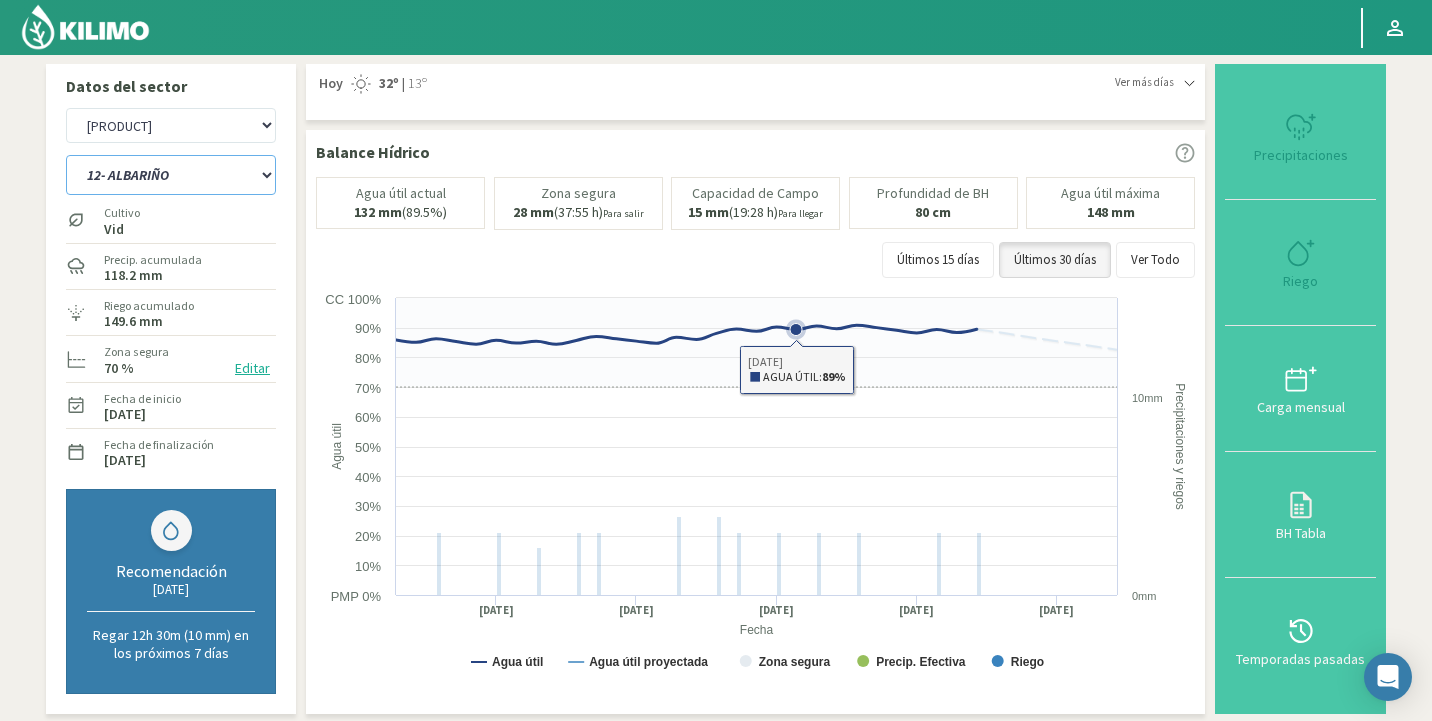 select on "830: Object" 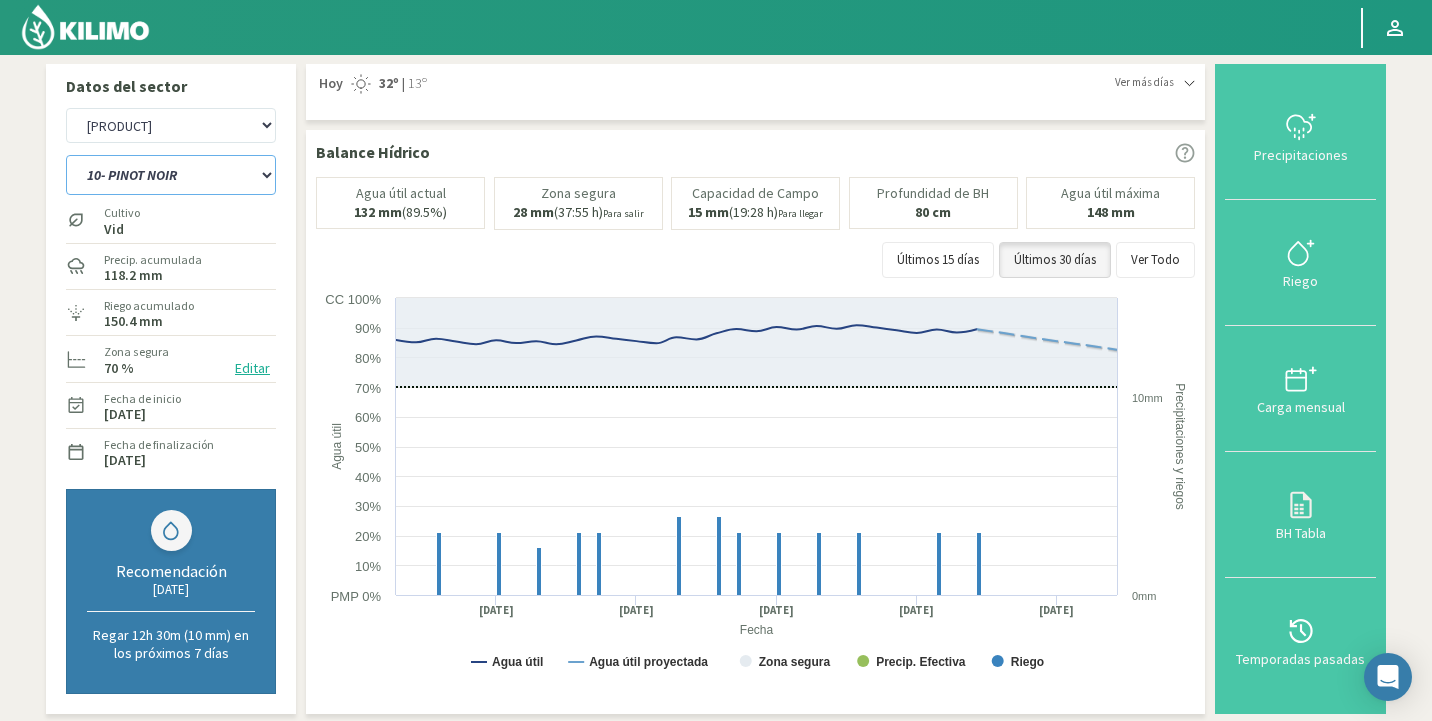click on "10- PINOT NOIR   11- PINOT NOIR lateral   12- ALBARIÑO   1- SYRAH NORTE   1- SYRAH SUR   2- MERLOT (al lado de syrah) NORTE   2- MERLOT (al lado de syrah) SUR   3- GRENACHE NORTE   3- GRENACHE SUR   4- TEMPRANILLO NORTE   4- TEMPRANILLO SUR   5- CABERNET SUAVIGNON   6- MERLOT   7- NEBBIOLO sector alargado   8- NEBBIOLO   9- MOSCATEL   ALBARIÑO NUEVO-24" 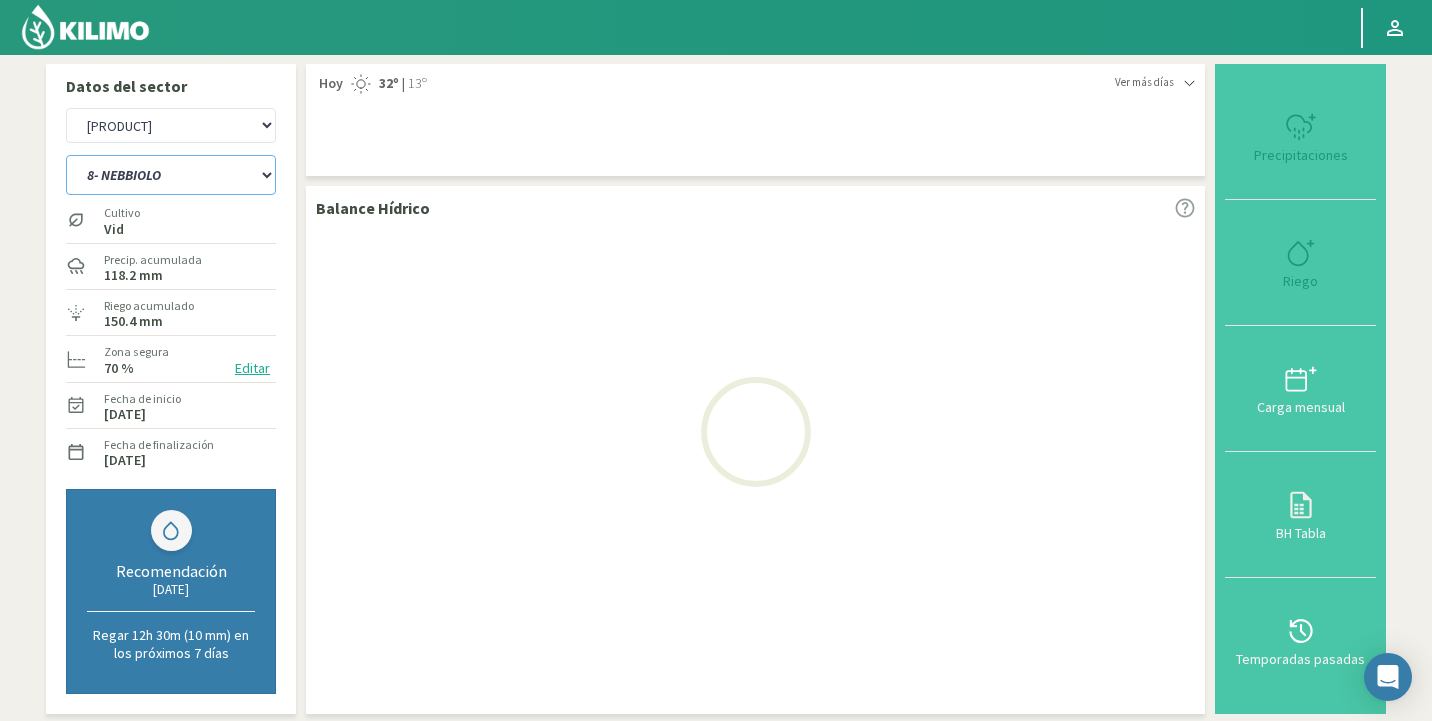 select on "34: Object" 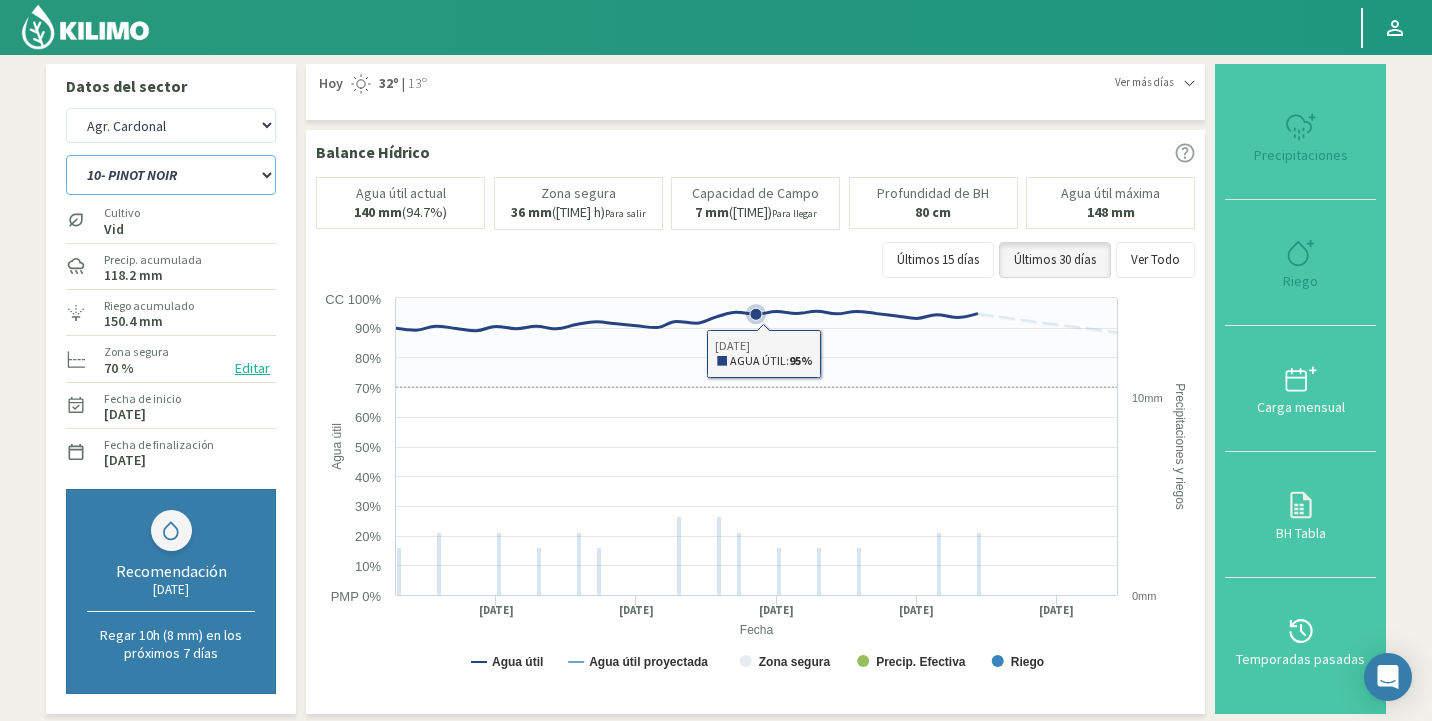 select on "1108: Object" 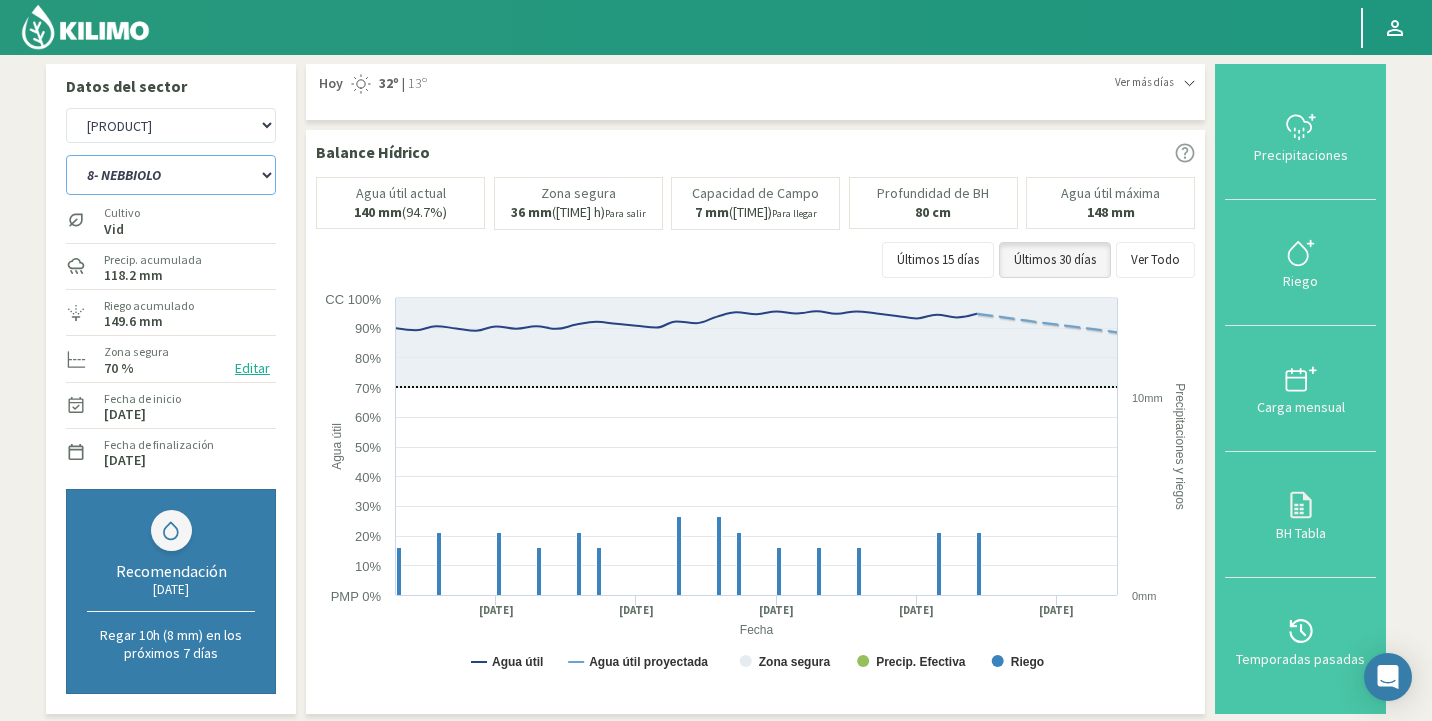 click on "10- PINOT NOIR   11- PINOT NOIR lateral   12- ALBARIÑO   1- SYRAH NORTE   1- SYRAH SUR   2- MERLOT (al lado de syrah) NORTE   2- MERLOT (al lado de syrah) SUR   3- GRENACHE NORTE   3- GRENACHE SUR   4- TEMPRANILLO NORTE   4- TEMPRANILLO SUR   5- CABERNET SUAVIGNON   6- MERLOT   7- NEBBIOLO sector alargado   8- NEBBIOLO   9- MOSCATEL   ALBARIÑO NUEVO-24" 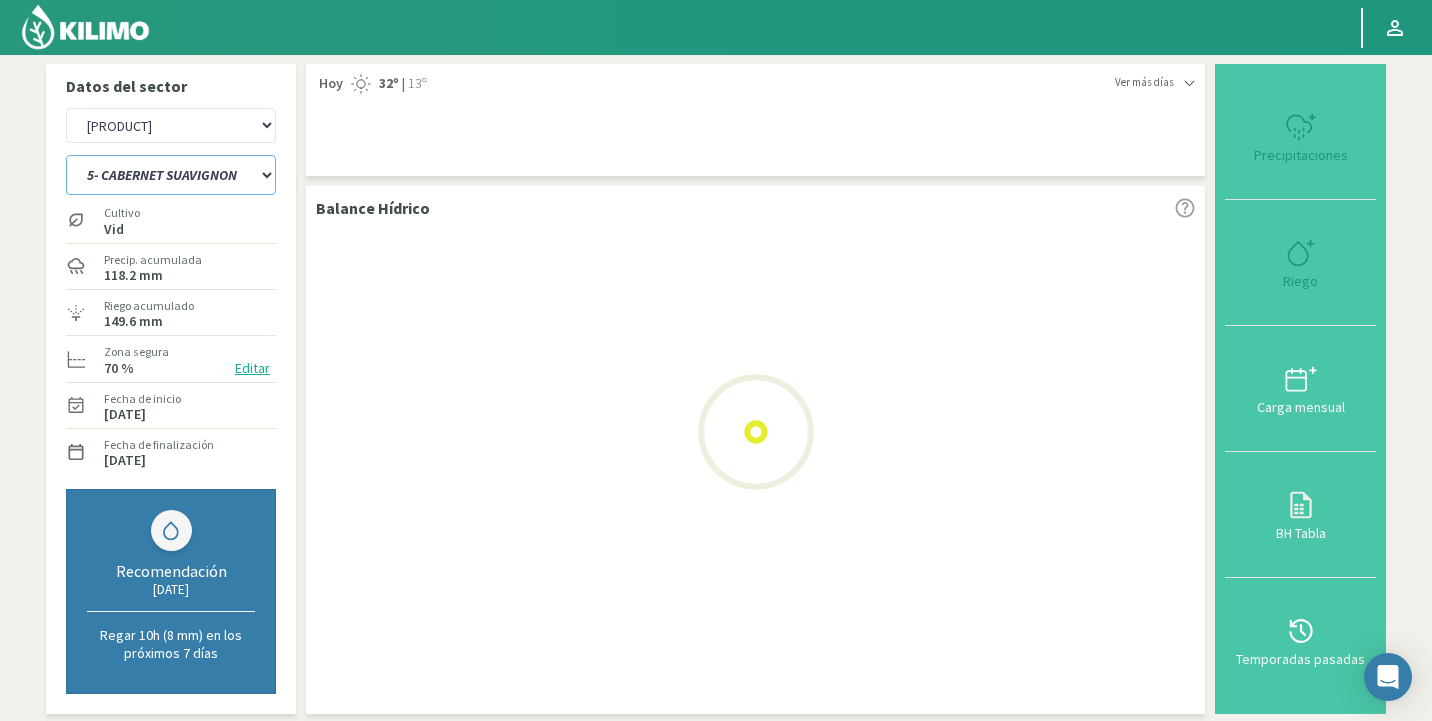 select on "65: Object" 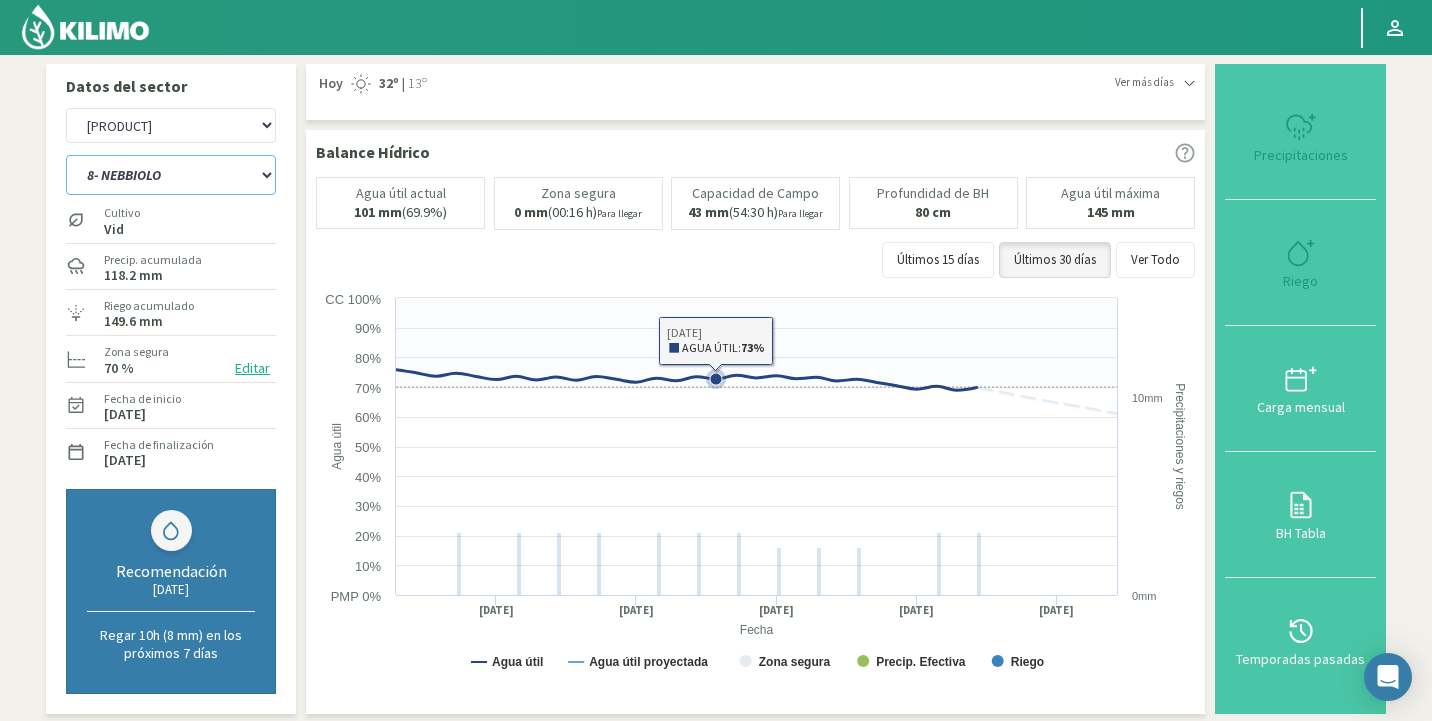 select on "1386: Object" 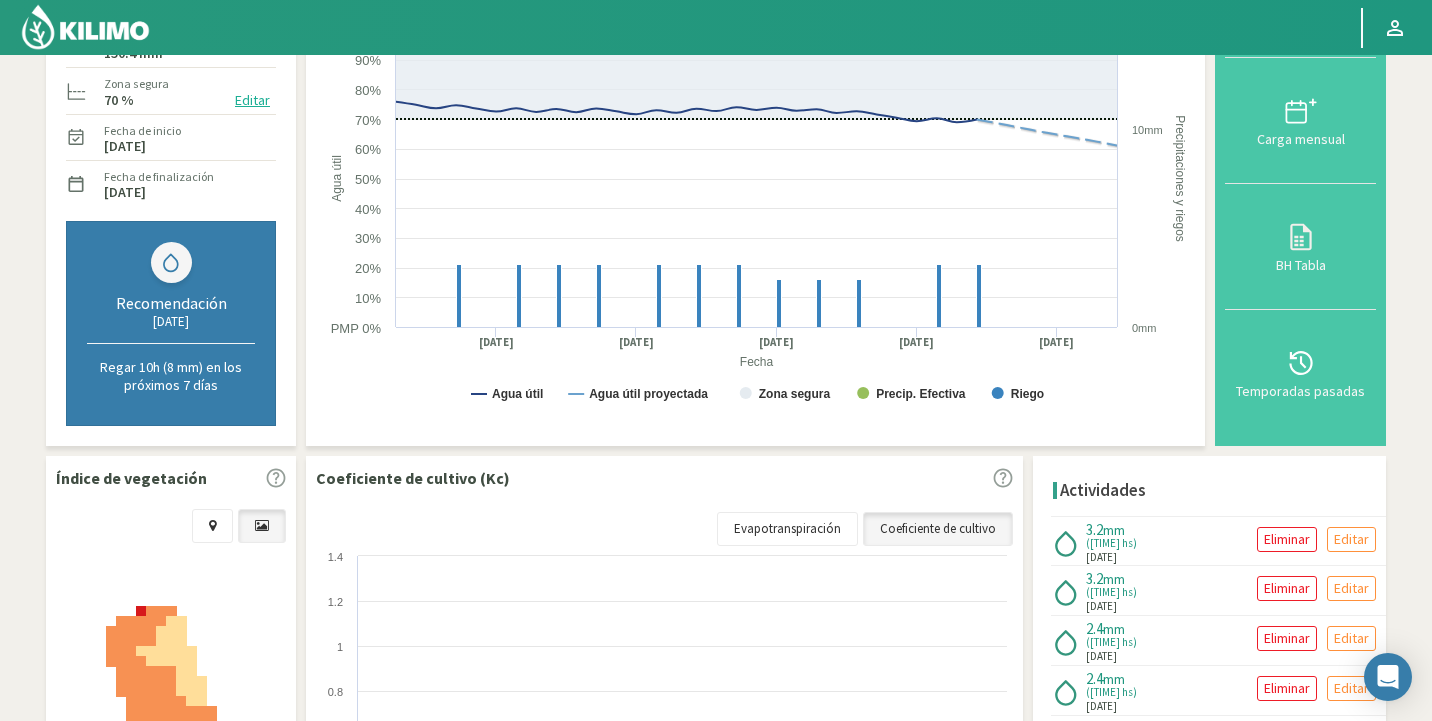 scroll, scrollTop: 0, scrollLeft: 0, axis: both 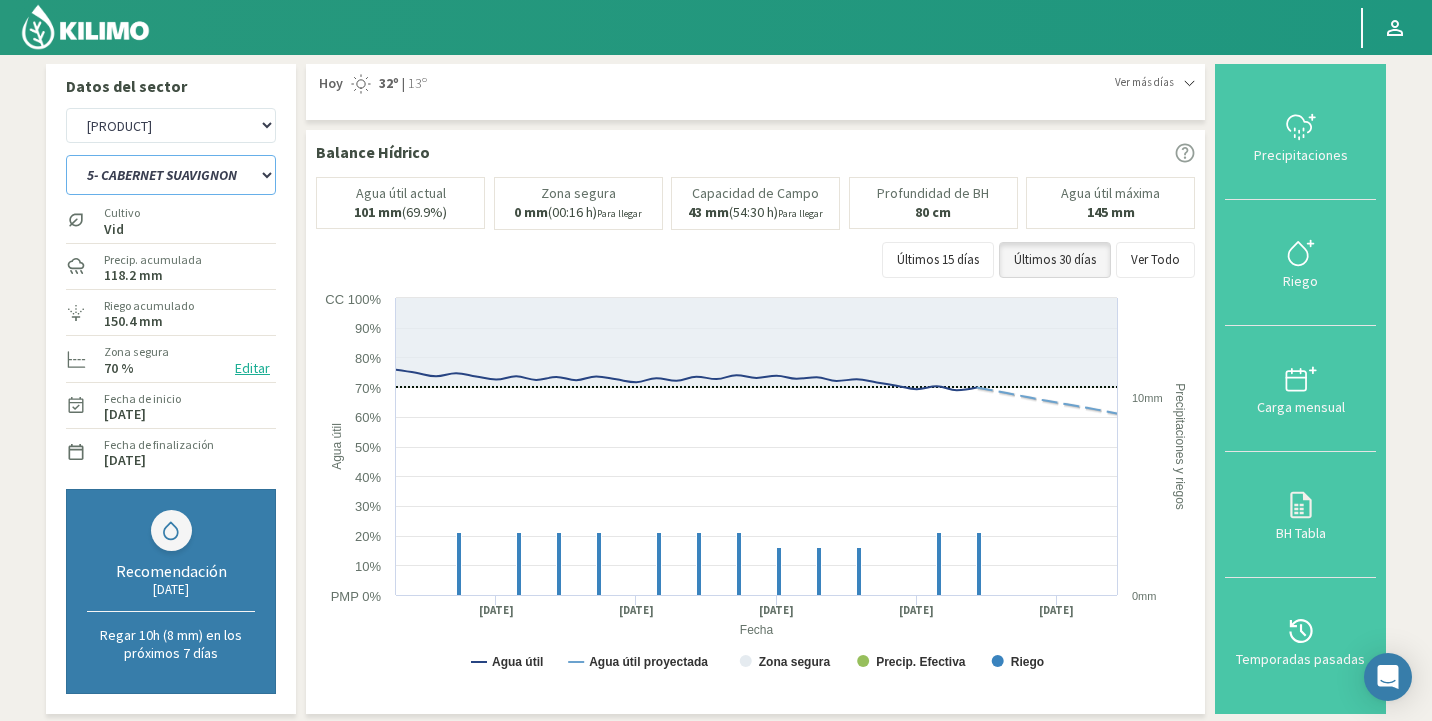 click on "10- PINOT NOIR   11- PINOT NOIR lateral   12- ALBARIÑO   1- SYRAH NORTE   1- SYRAH SUR   2- MERLOT (al lado de syrah) NORTE   2- MERLOT (al lado de syrah) SUR   3- GRENACHE NORTE   3- GRENACHE SUR   4- TEMPRANILLO NORTE   4- TEMPRANILLO SUR   5- CABERNET SUAVIGNON   6- MERLOT   7- NEBBIOLO sector alargado   8- NEBBIOLO   9- MOSCATEL   ALBARIÑO NUEVO-24" 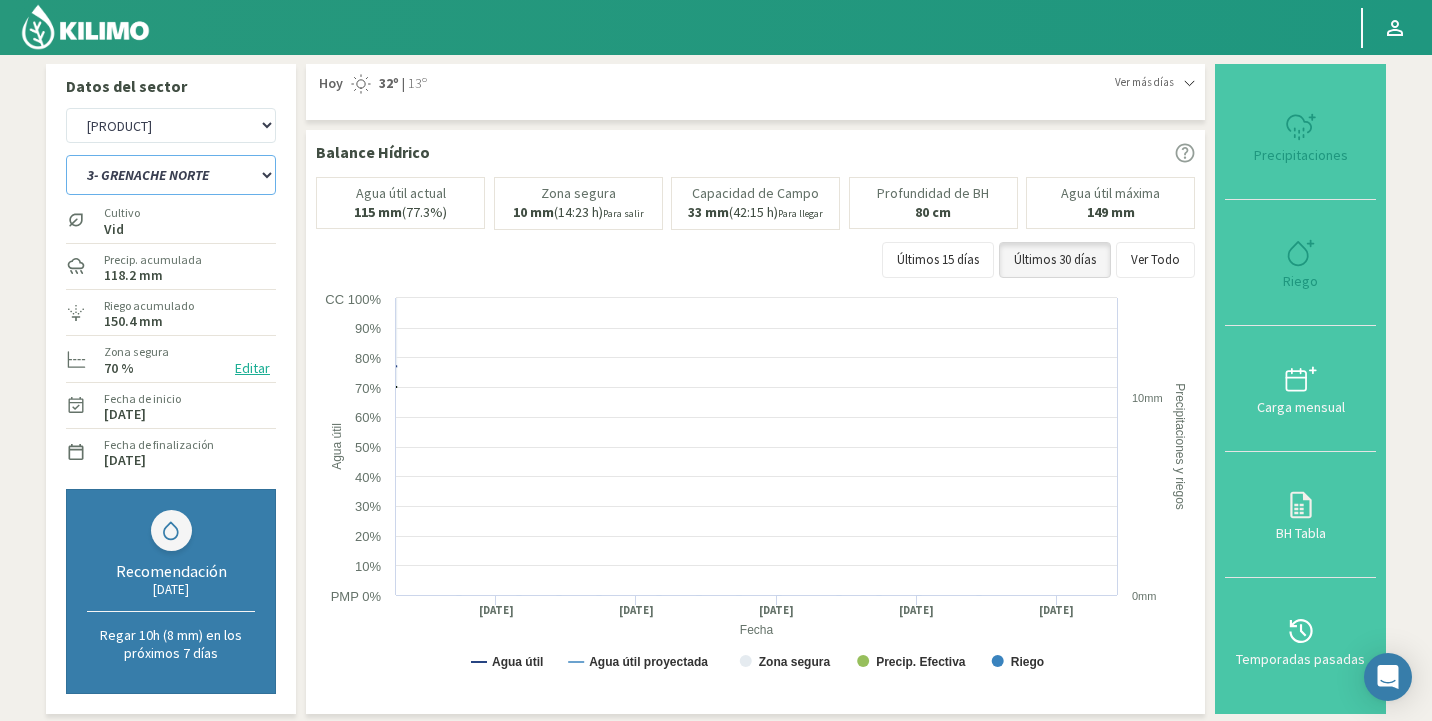 select on "79: Object" 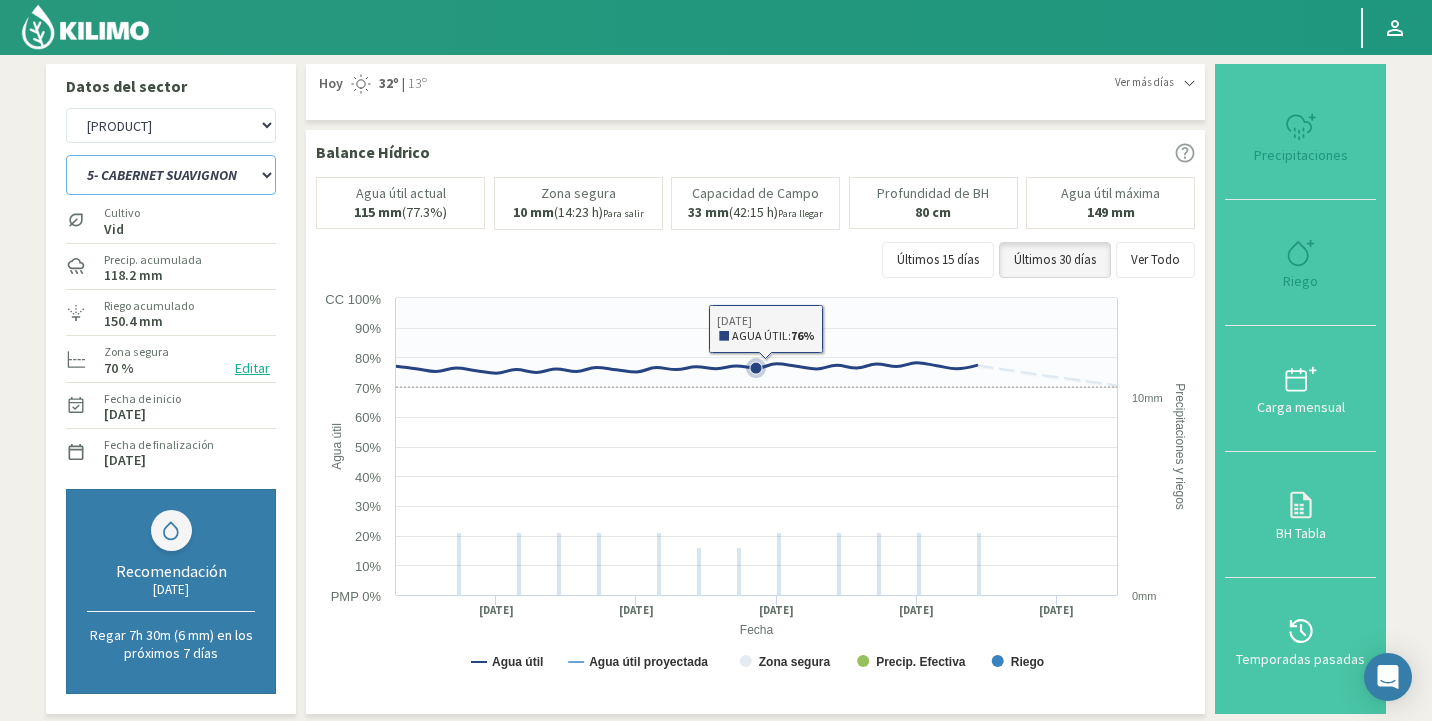 select on "1664: Object" 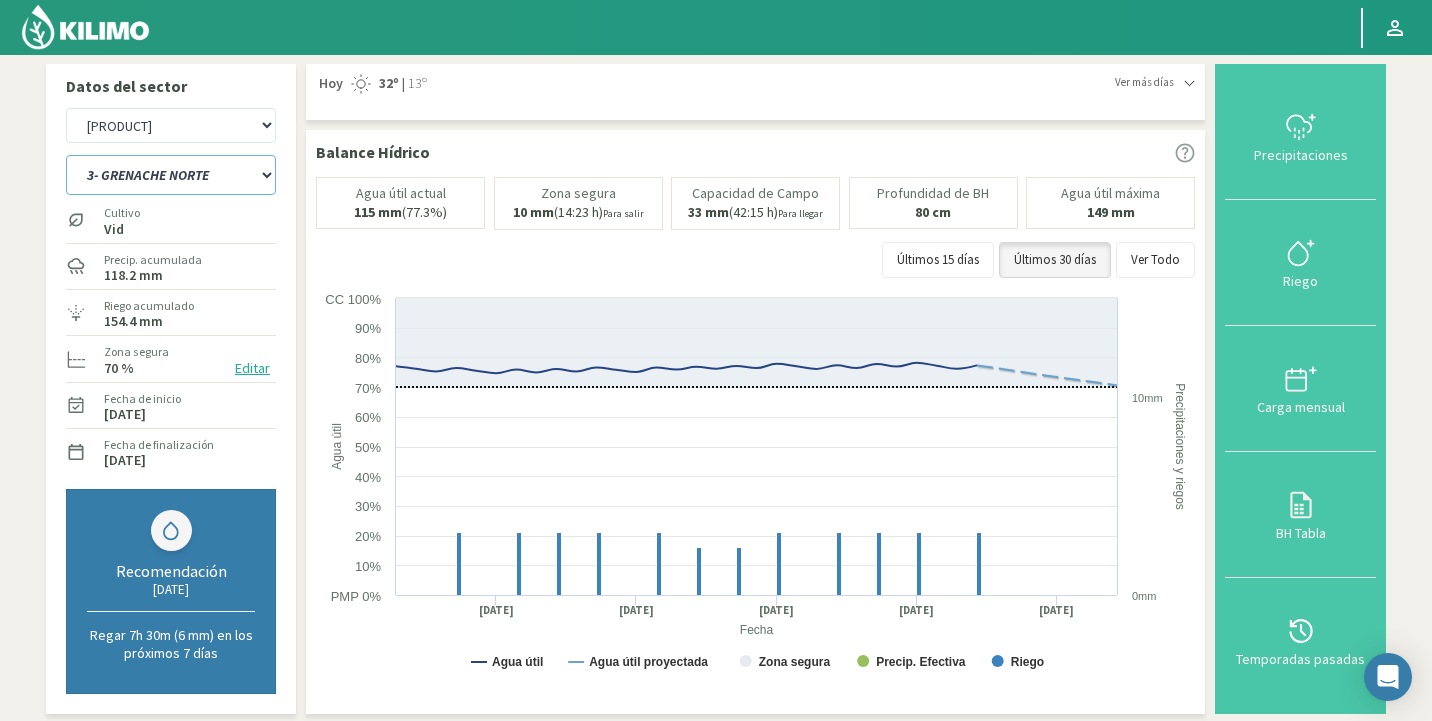 click on "10- PINOT NOIR   11- PINOT NOIR lateral   12- ALBARIÑO   1- SYRAH NORTE   1- SYRAH SUR   2- MERLOT (al lado de syrah) NORTE   2- MERLOT (al lado de syrah) SUR   3- GRENACHE NORTE   3- GRENACHE SUR   4- TEMPRANILLO NORTE   4- TEMPRANILLO SUR   5- CABERNET SUAVIGNON   6- MERLOT   7- NEBBIOLO sector alargado   8- NEBBIOLO   9- MOSCATEL   ALBARIÑO NUEVO-24" 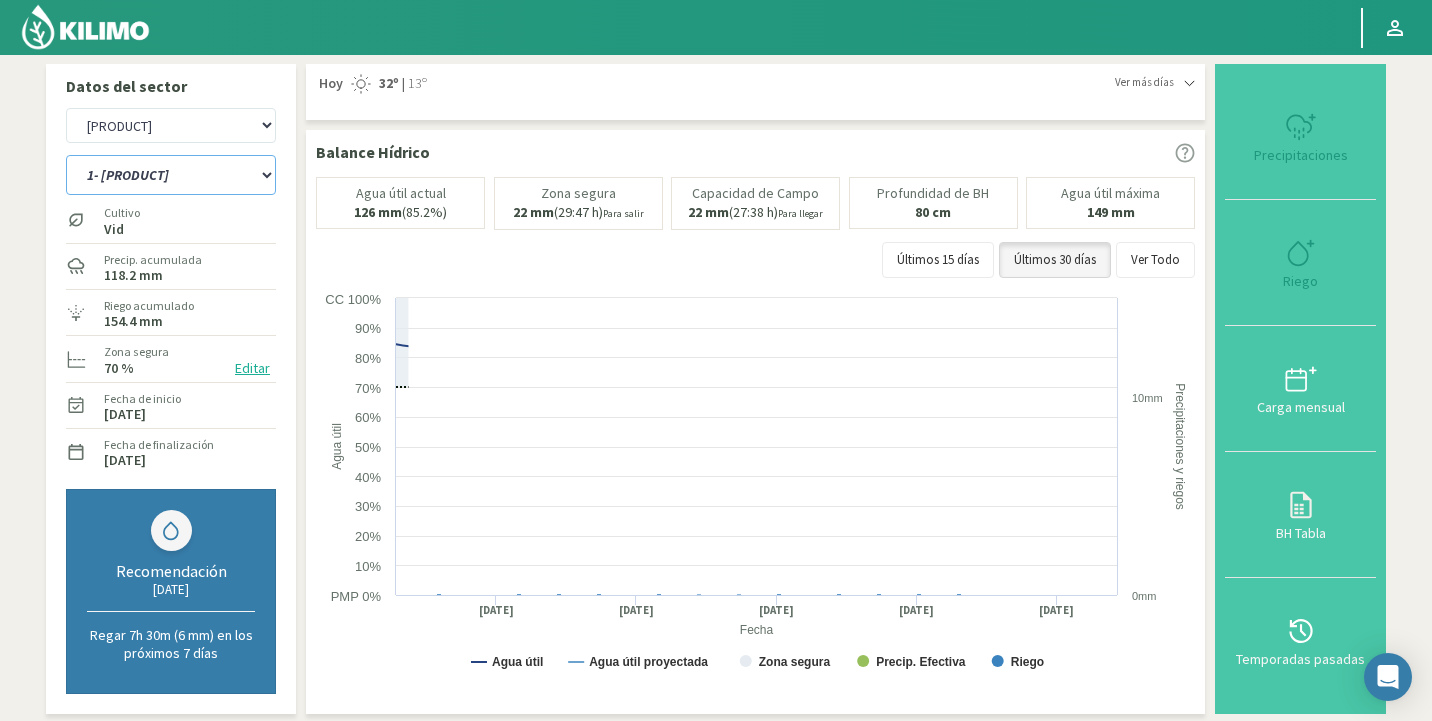 select on "92: Object" 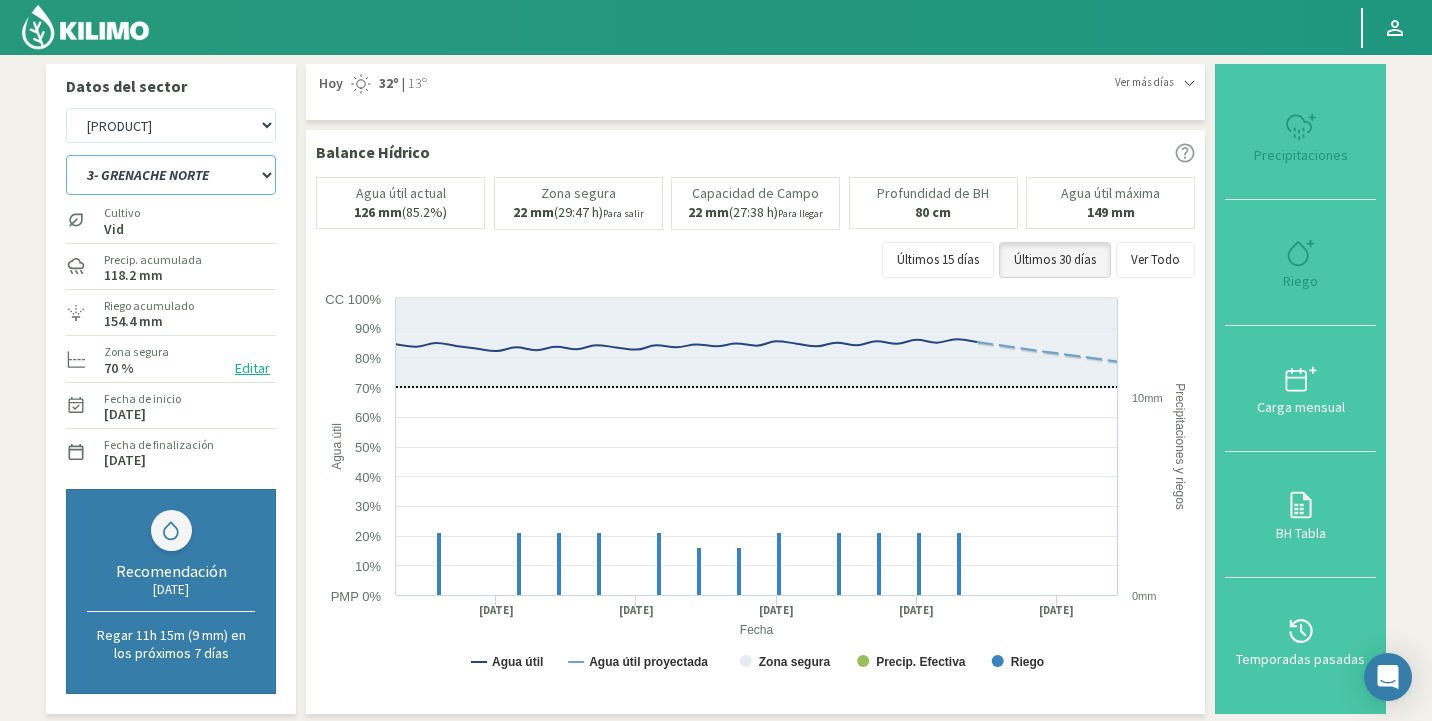 select on "1942: Object" 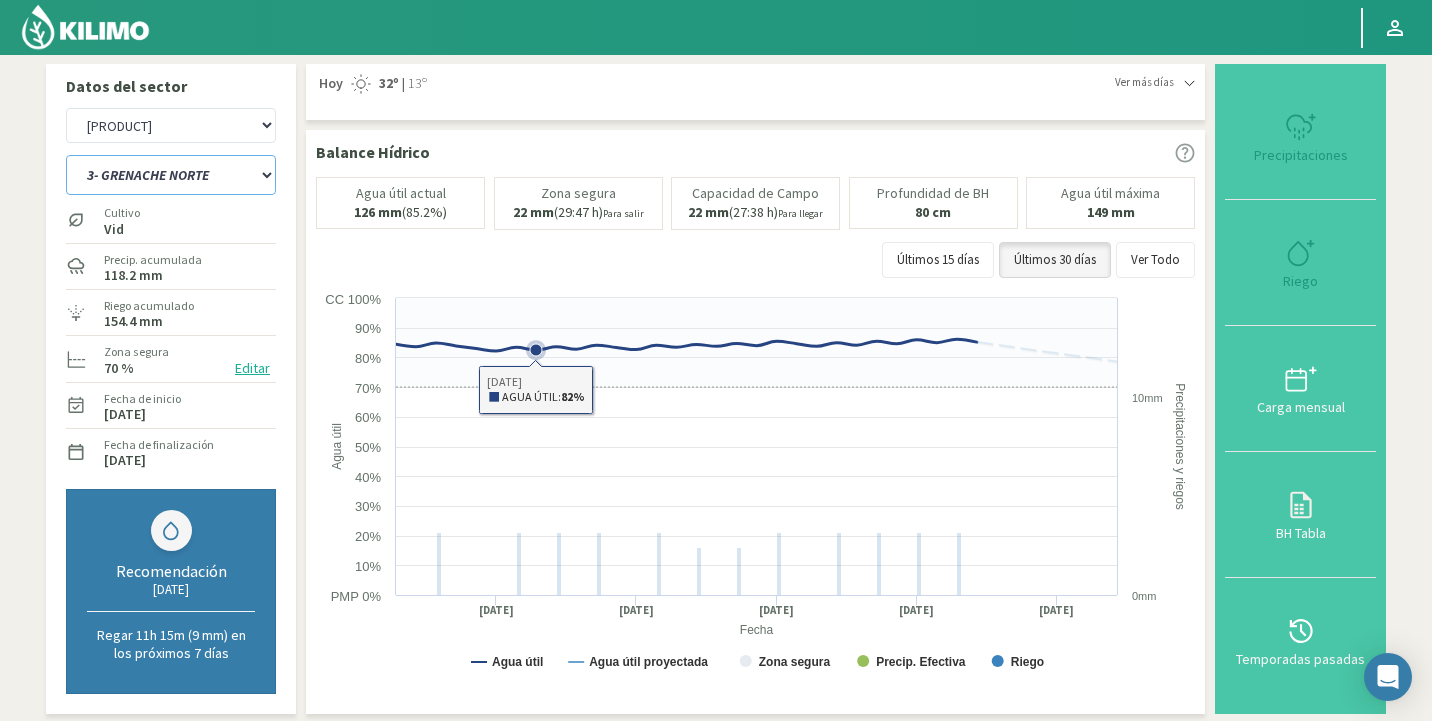 select on "105: Object" 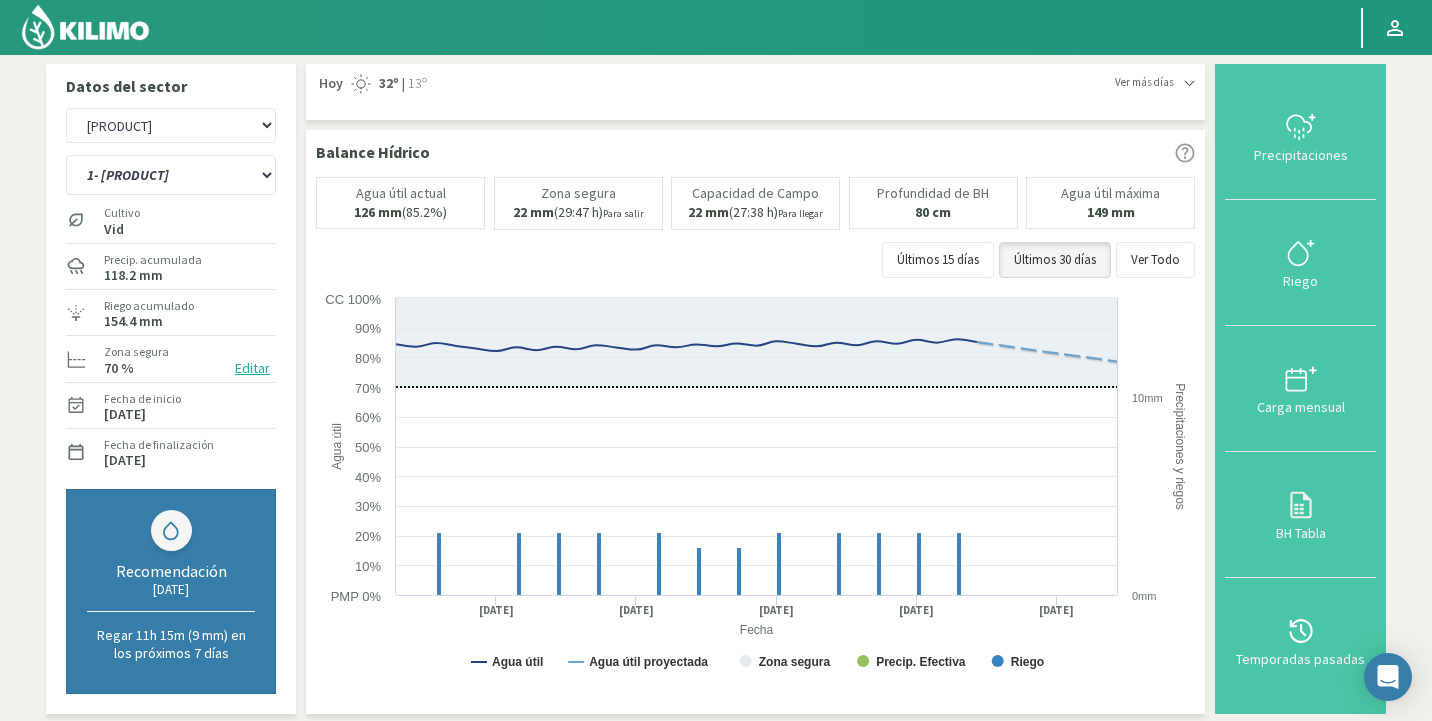click 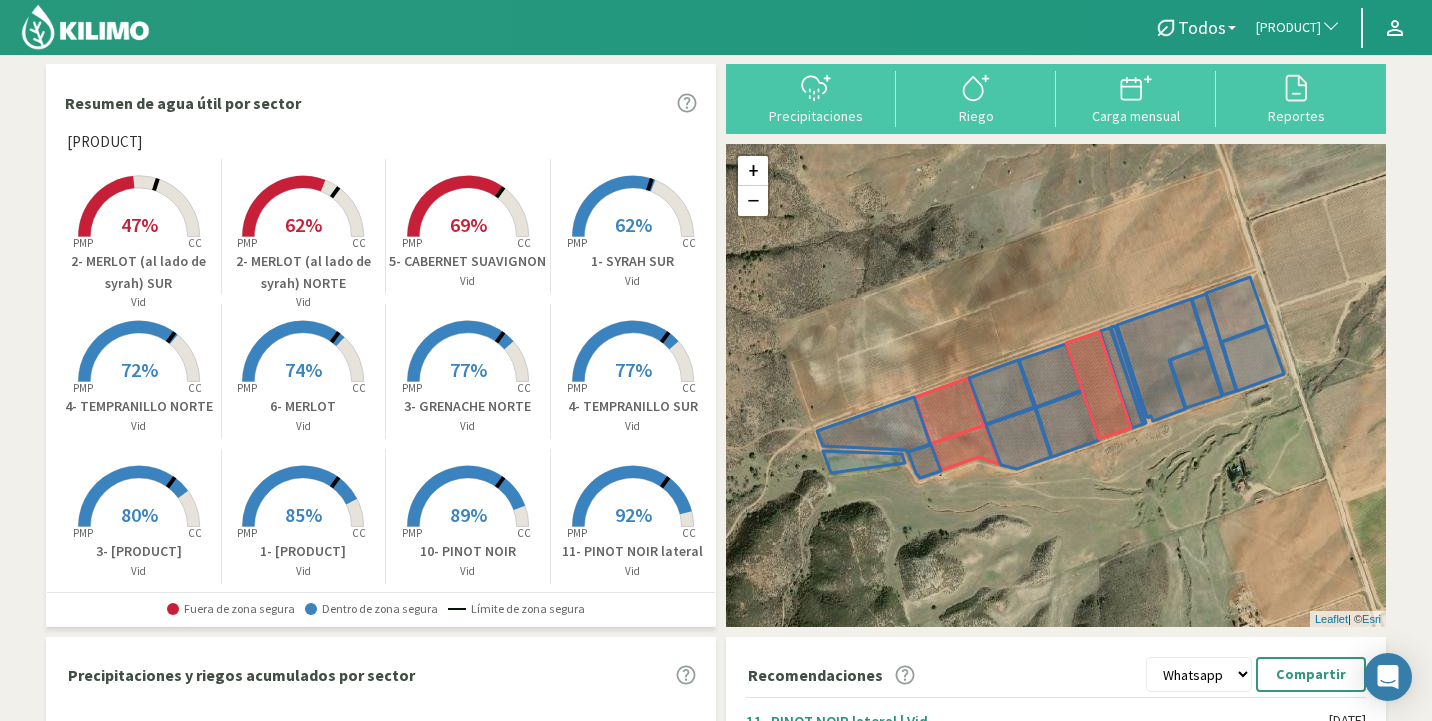 scroll, scrollTop: 307, scrollLeft: 0, axis: vertical 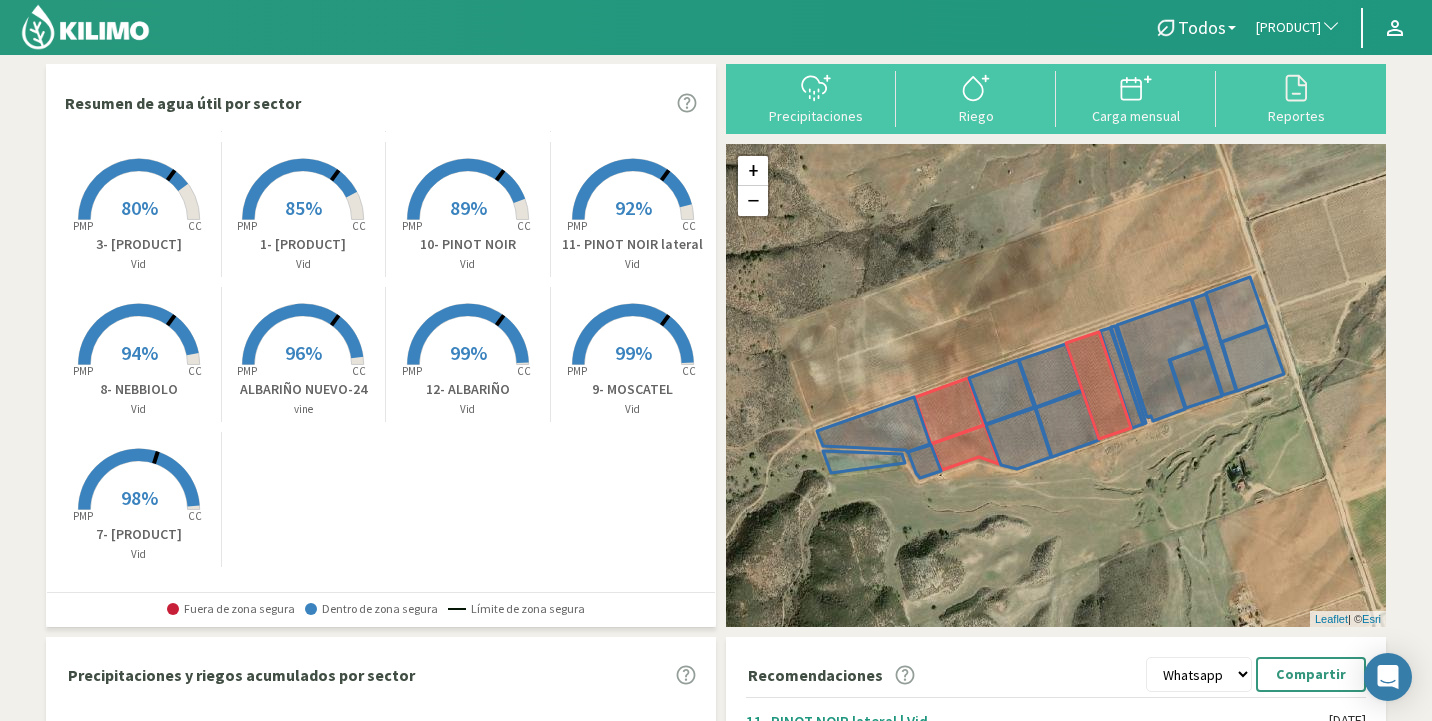 click on "12- ALBARIÑO" 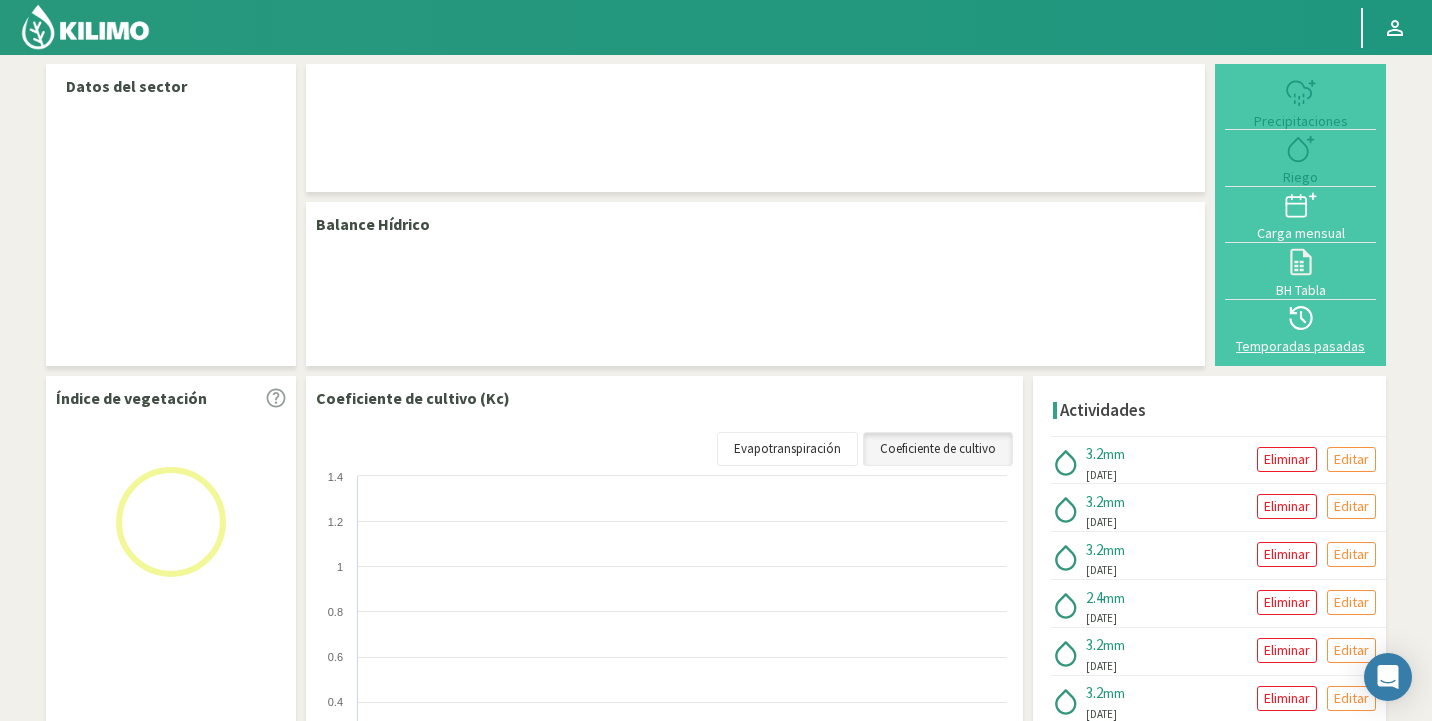 select on "274: Object" 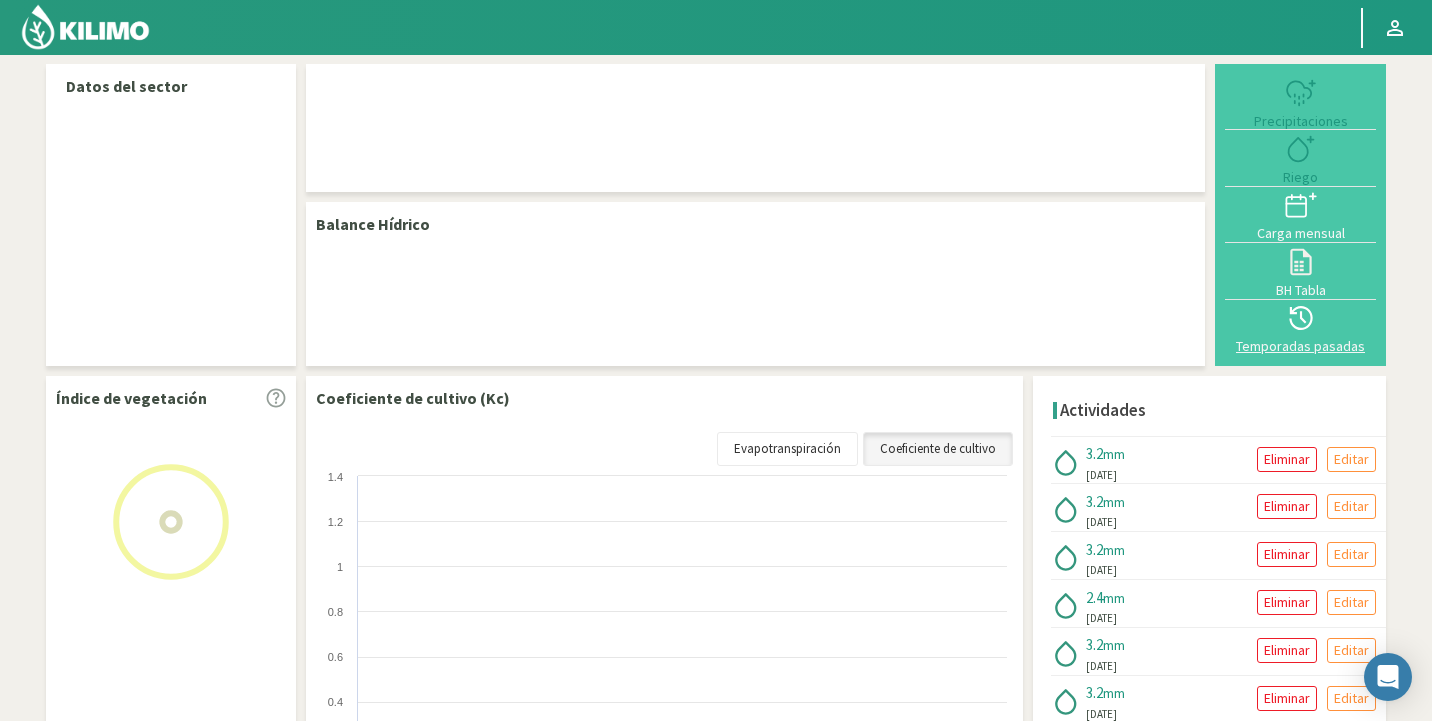 select on "2: Object" 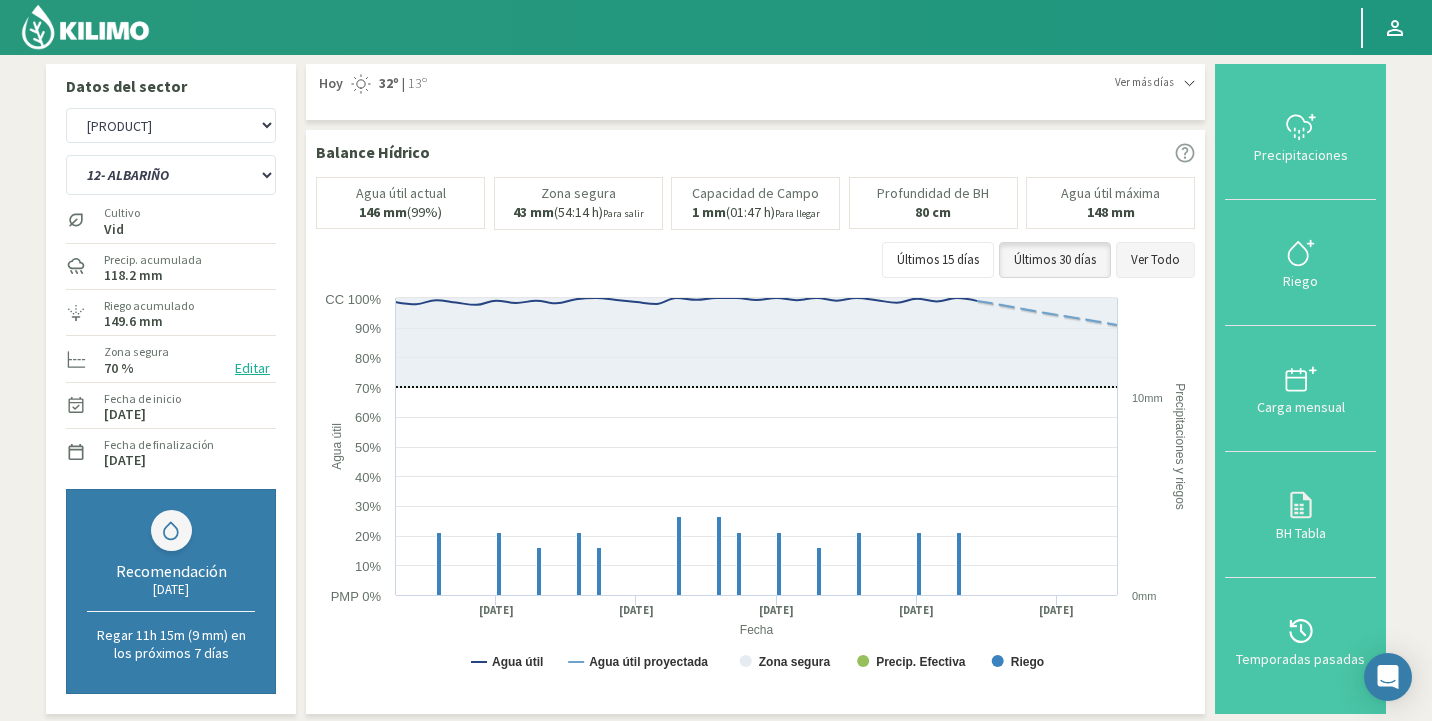 click on "Ver Todo" at bounding box center (1155, 260) 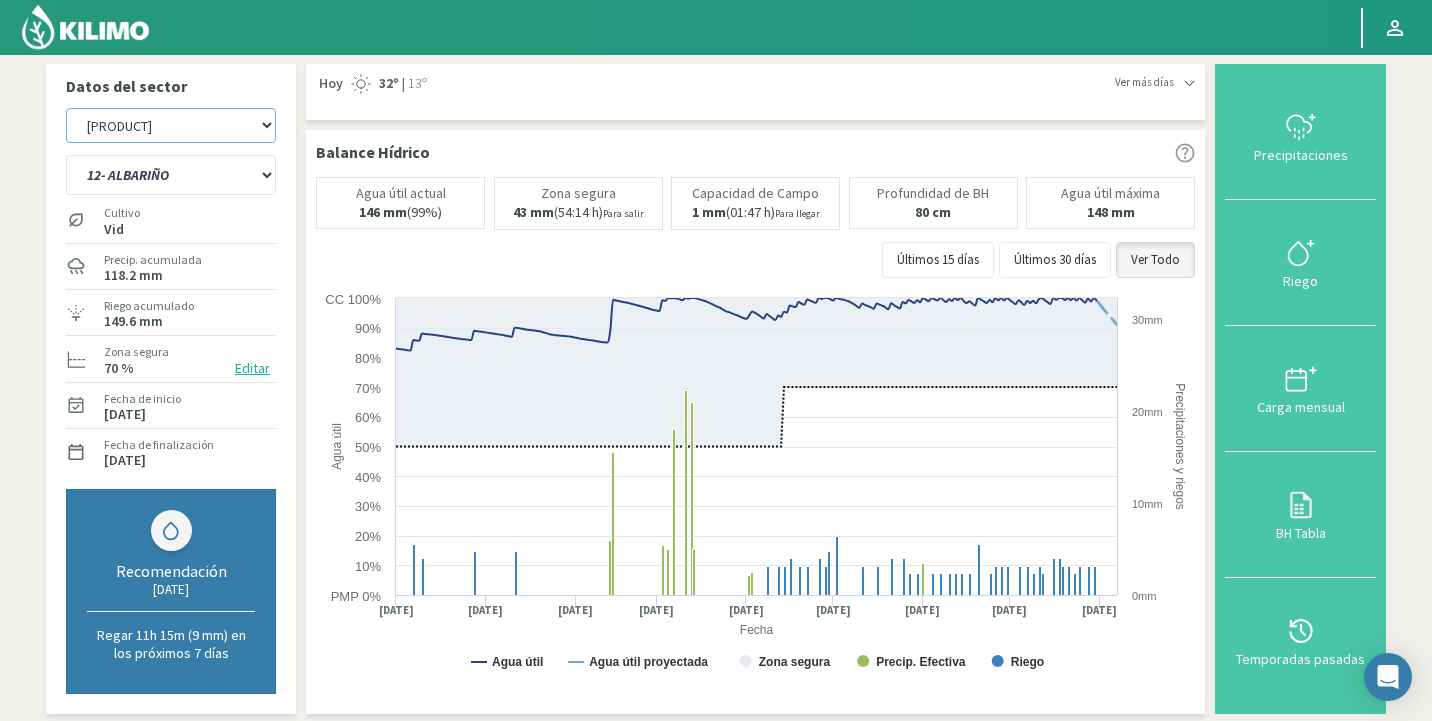 click on "Agr. Cardonal   Agr. El Carmelo   Agrícola Bakia   Agrícola Bakia - IC   Agrícola Exser - Campo Los Andes   Agricola FM Hermanos   Agrícola La Laguna (Samuel Ovalle) - IC   Agrícola Santa Magdalena (E. Ovalle) - IC   Agr. Las Riendas   Agr. Nieto - Florencia   Agr. Nieto - San Andrés   Agrorreina Parcela 27   Agrorreina Parcela 42   Agrorreina Parcela 44   Agrorreina Parcela 46   Agrorreina Parcela 47   Agrorreina San Ramon   AgroUC - IC   Agr. San José   Agr. Santa Laura - Romanini - Cítricos   Agr. Santa Magdalena   Agr. Sutil   Agr. Sutil - Pirque   Agr. Varagui - Rosario 2   Agr. Viconto Campo Viluco   Ag. Santa Laura -Cas1   Ag. Santa Laura -Cas2   Ag. Santa Laura -Cas3   Ag. Santa Laura - Santa Teresa   Agua del Valle - San Gregorio   Agua del Valle - San Lorenzo   Agua del Valle - Santa Emilia   Albigasta - 1m   Albigasta - 2m   Alpamanta   Bidarte   Bidarte   Bidarte   Campo Cassineri   Campo del Puesto - 1m   Campo del Puesto - 2m   Campo Flor   Campo Quinta de Maipo   Chemol Che Hue" 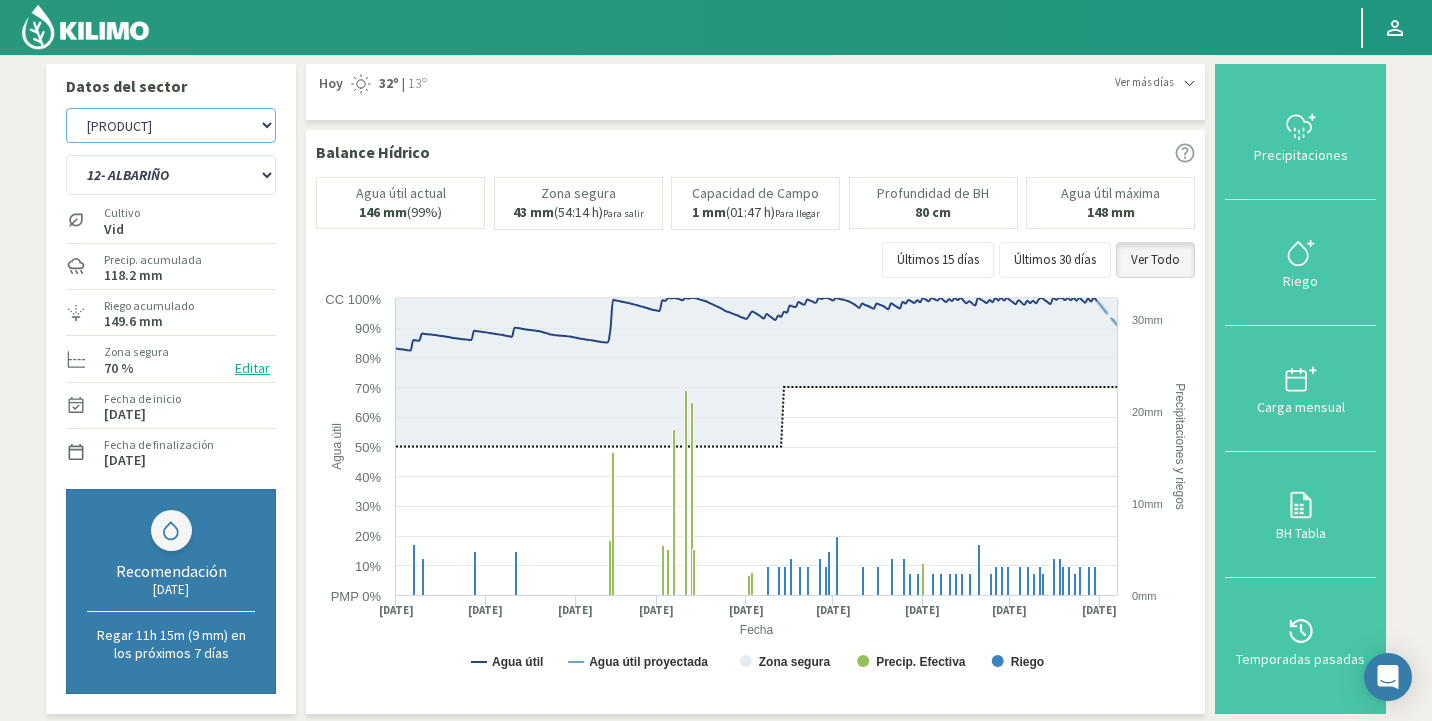 click on "Agr. Cardonal   Agr. El Carmelo   Agrícola Bakia   Agrícola Bakia - IC   Agrícola Exser - Campo Los Andes   Agricola FM Hermanos   Agrícola La Laguna (Samuel Ovalle) - IC   Agrícola Santa Magdalena (E. Ovalle) - IC   Agr. Las Riendas   Agr. Nieto - Florencia   Agr. Nieto - San Andrés   Agrorreina Parcela 27   Agrorreina Parcela 42   Agrorreina Parcela 44   Agrorreina Parcela 46   Agrorreina Parcela 47   Agrorreina San Ramon   AgroUC - IC   Agr. San José   Agr. Santa Laura - Romanini - Cítricos   Agr. Santa Magdalena   Agr. Sutil   Agr. Sutil - Pirque   Agr. Varagui - Rosario 2   Agr. Viconto Campo Viluco   Ag. Santa Laura -Cas1   Ag. Santa Laura -Cas2   Ag. Santa Laura -Cas3   Ag. Santa Laura - Santa Teresa   Agua del Valle - San Gregorio   Agua del Valle - San Lorenzo   Agua del Valle - Santa Emilia   Albigasta - 1m   Albigasta - 2m   Alpamanta   Bidarte   Bidarte   Bidarte   Campo Cassineri   Campo del Puesto - 1m   Campo del Puesto - 2m   Campo Flor   Campo Quinta de Maipo   Chemol Che Hue" 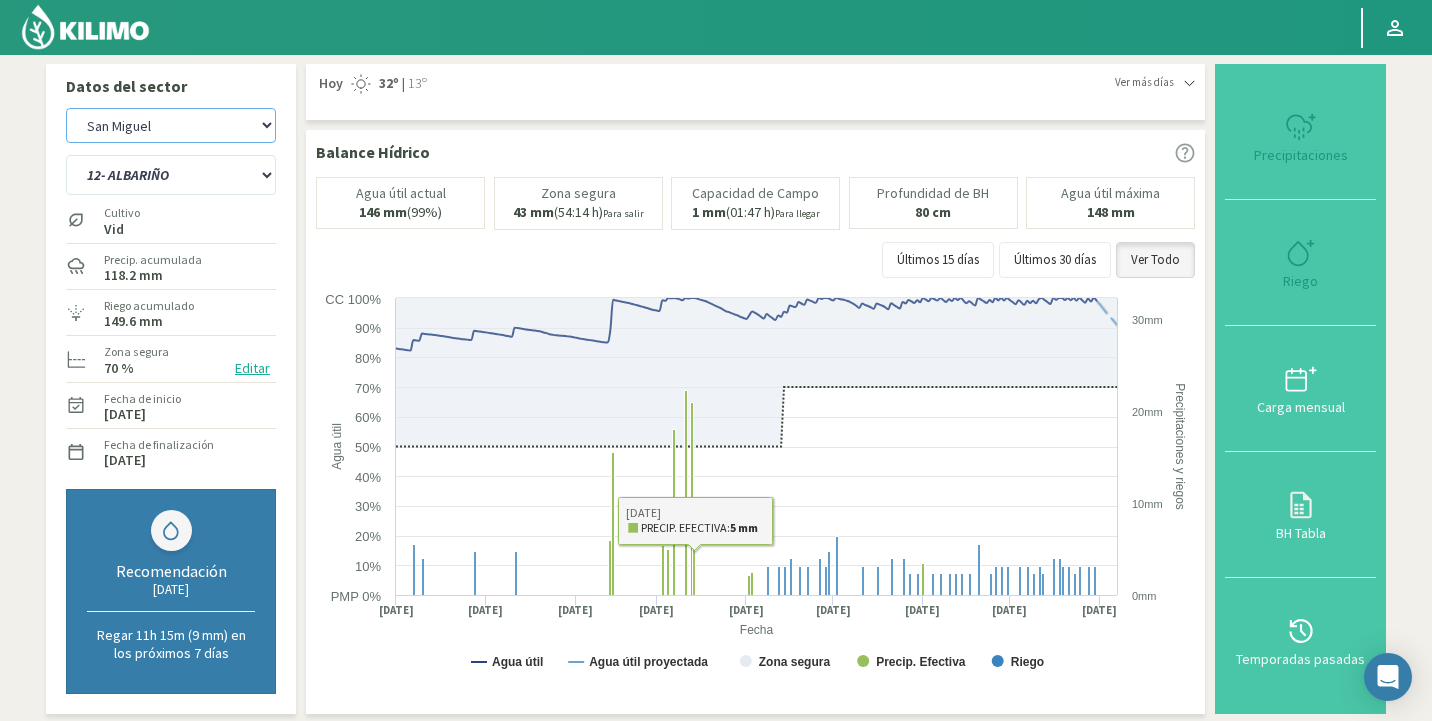 select on "526: Object" 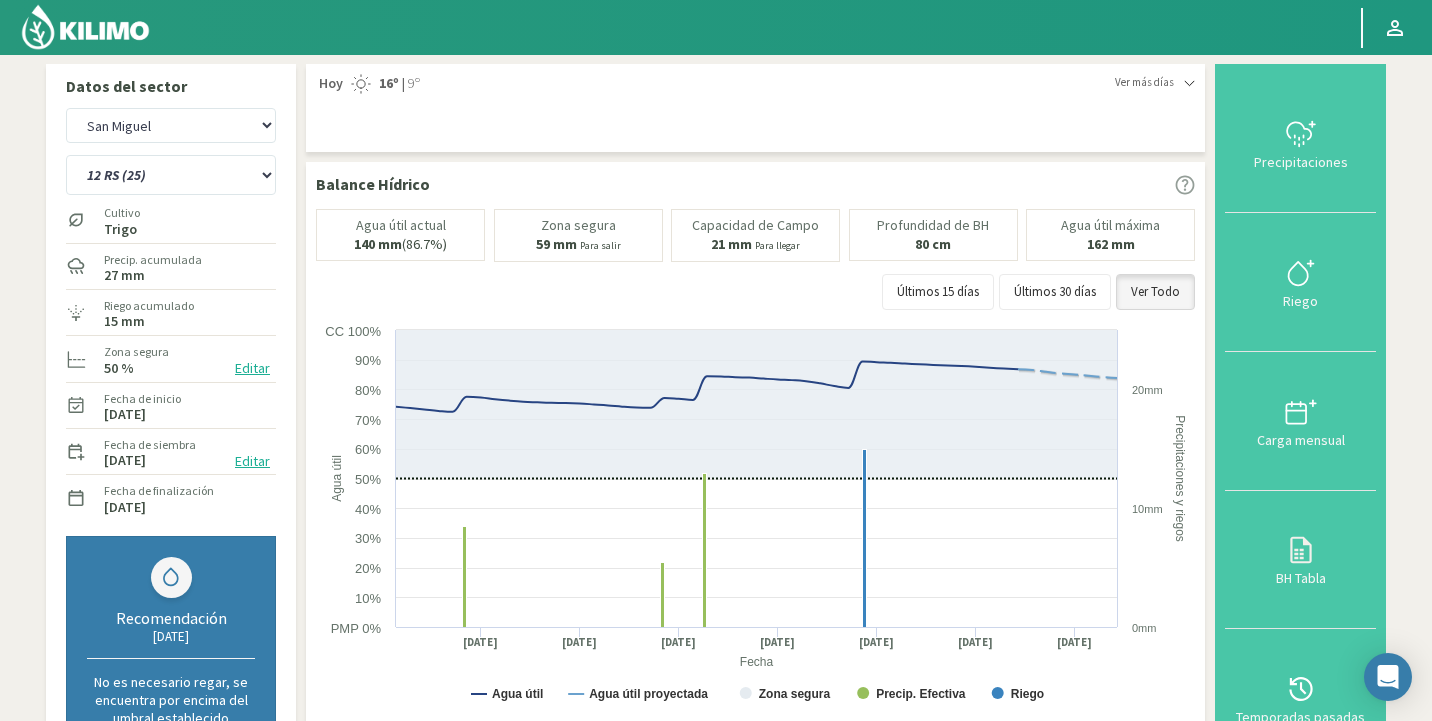 click 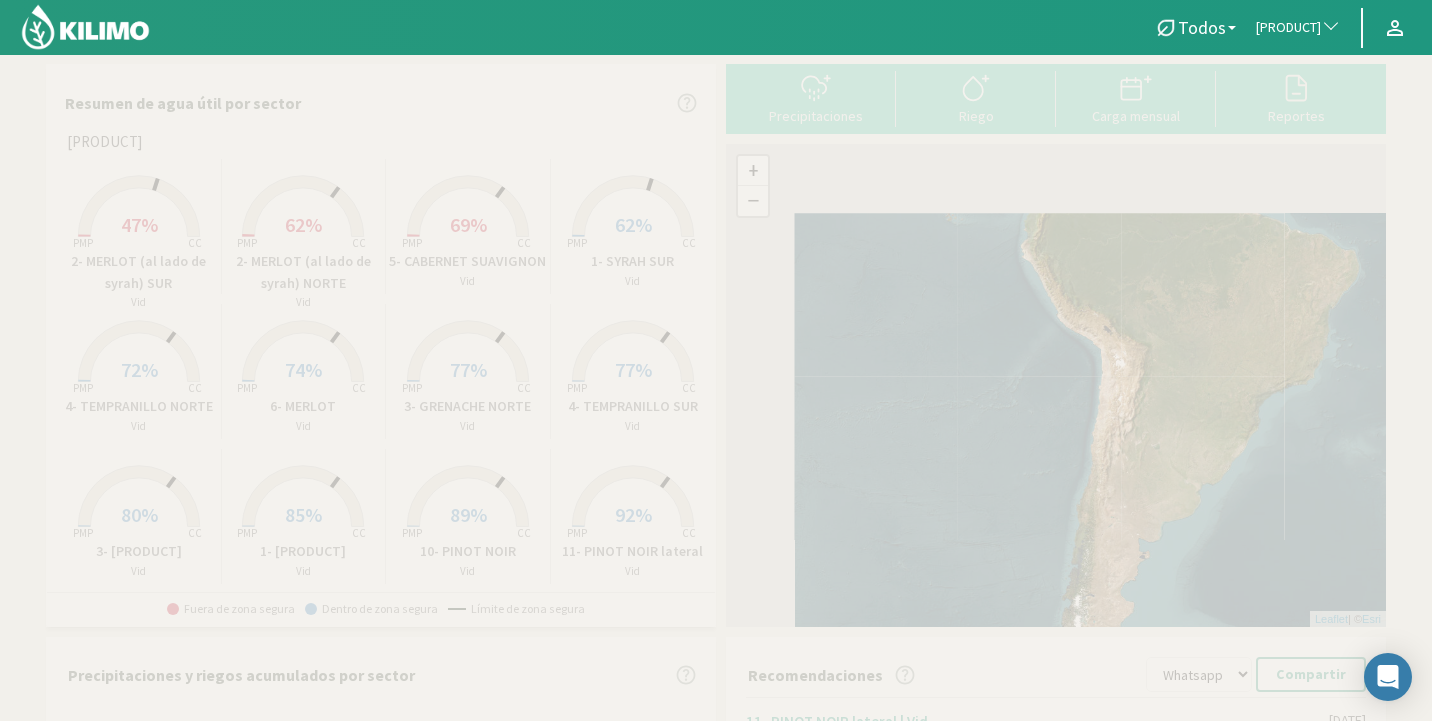 click on "[PRODUCT]" 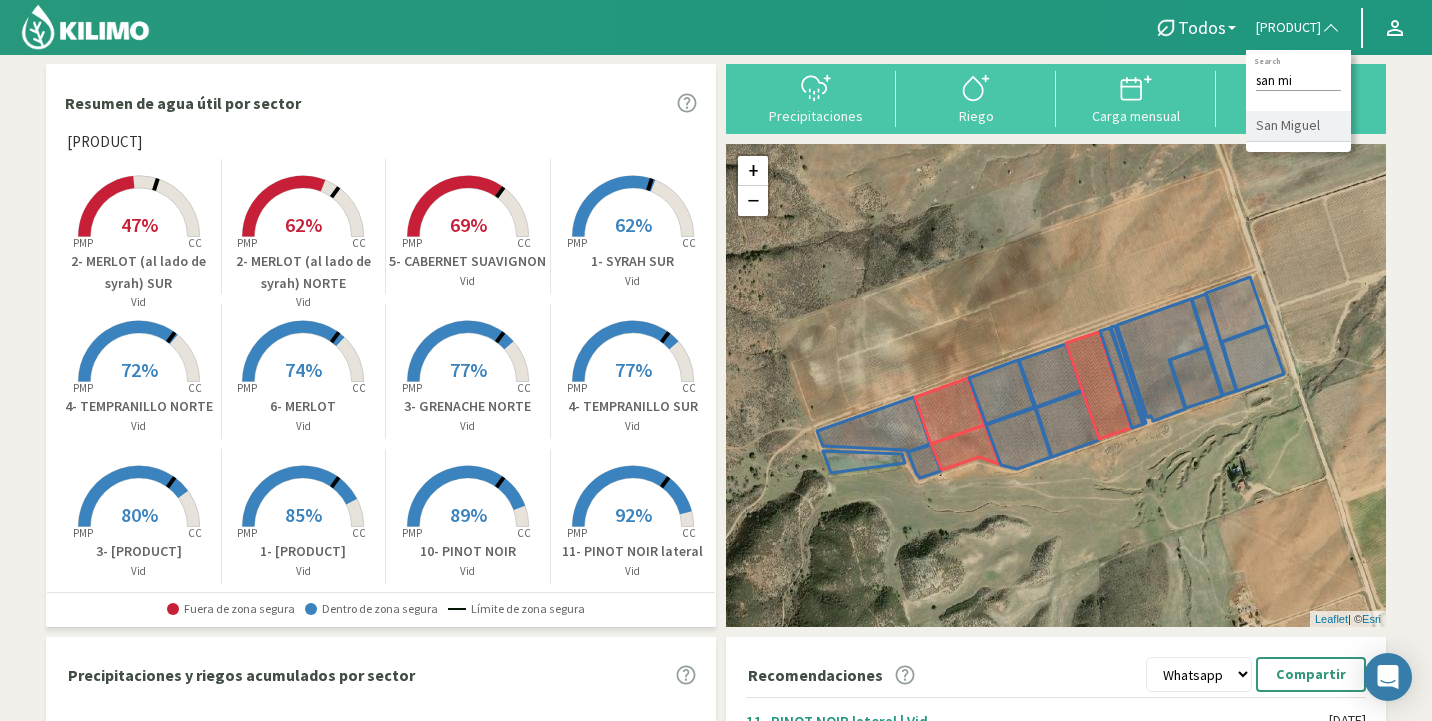 type on "san mi" 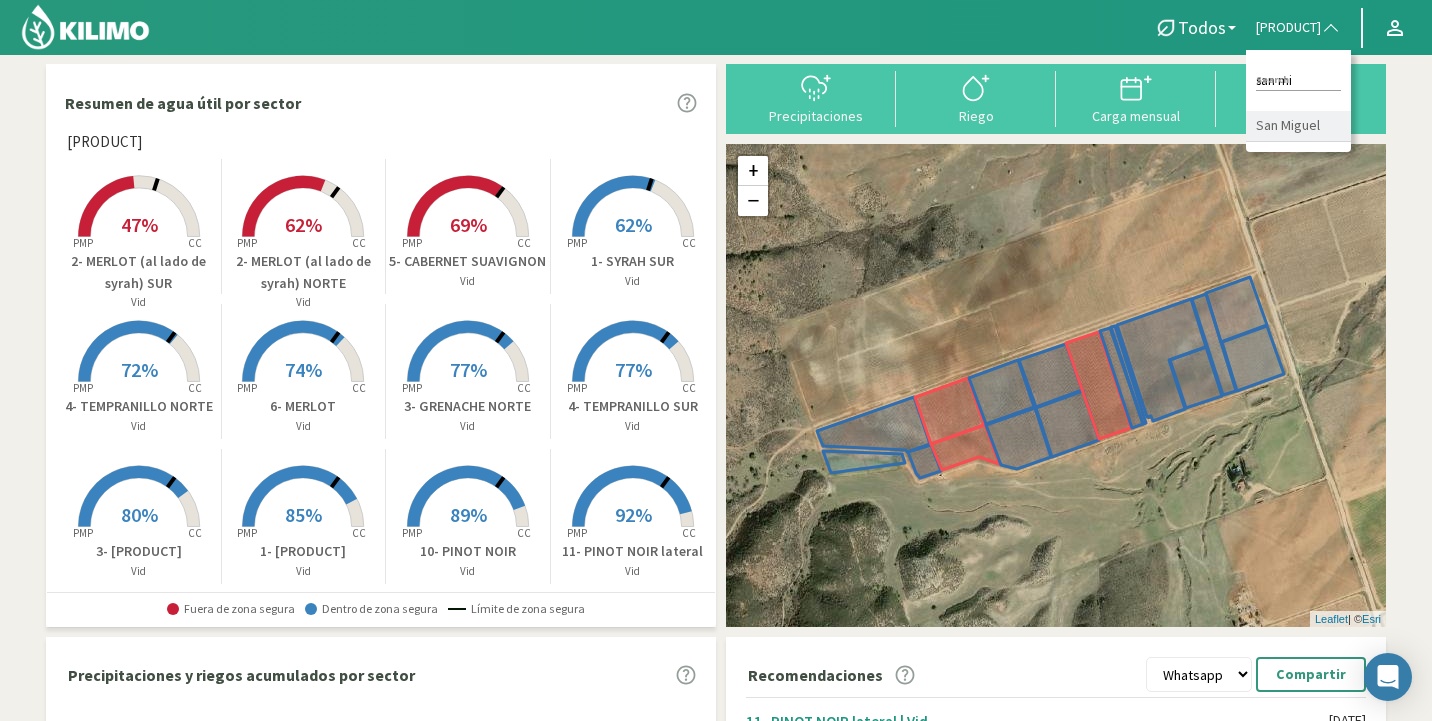 click on "San Miguel" 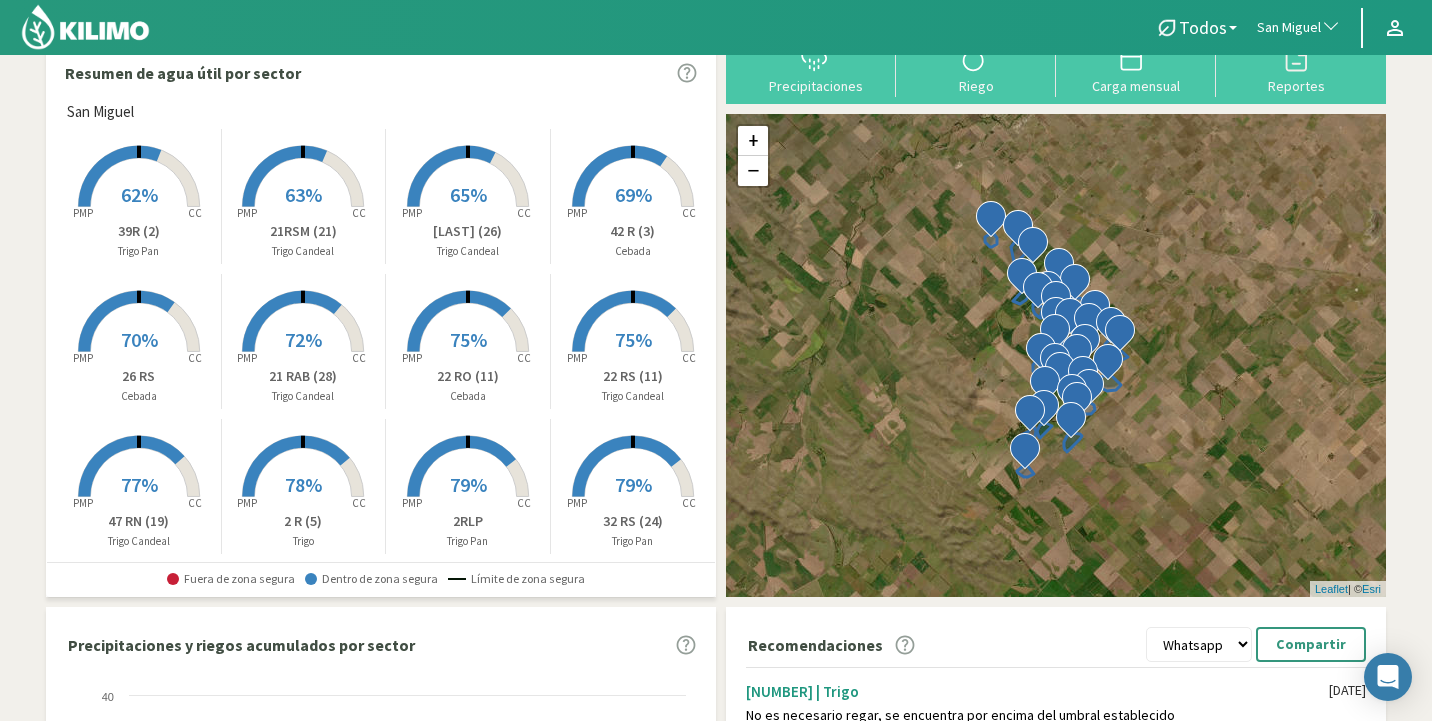 scroll, scrollTop: 33, scrollLeft: 0, axis: vertical 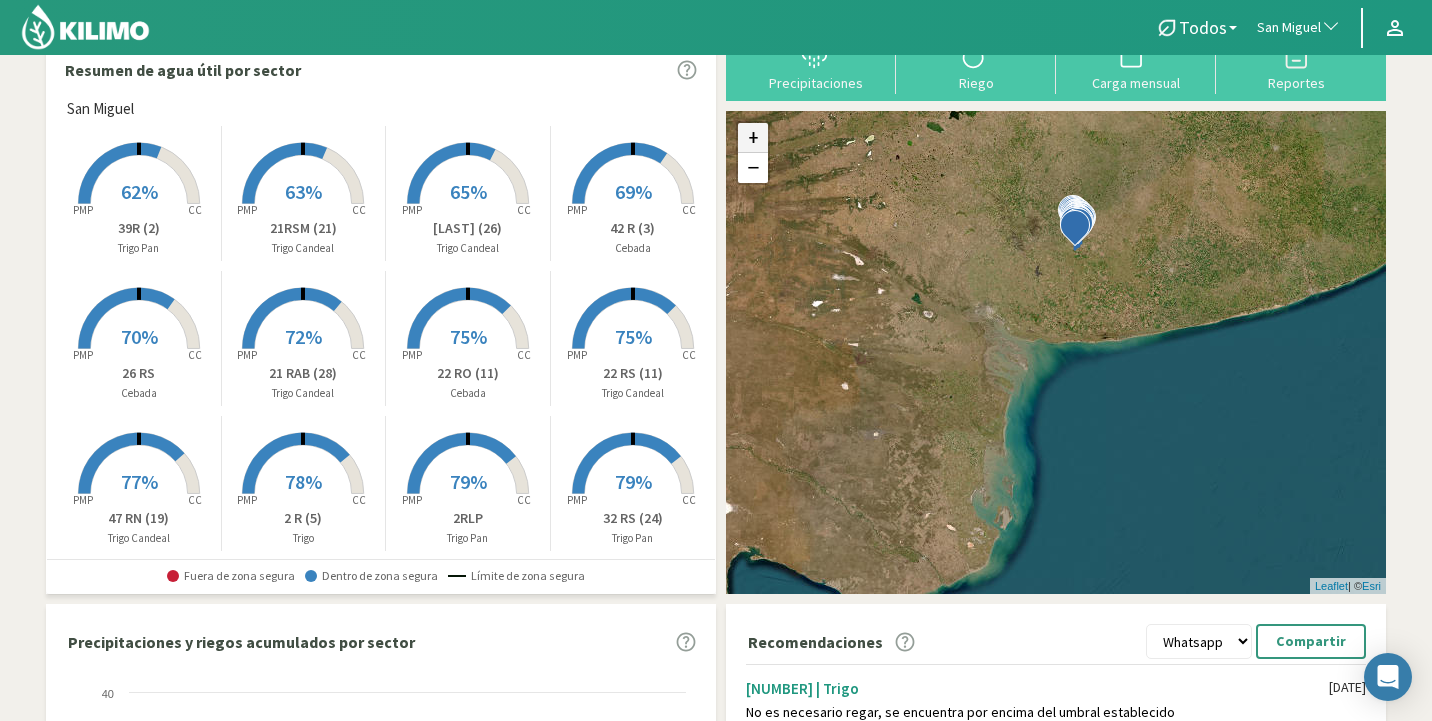 click on "+" 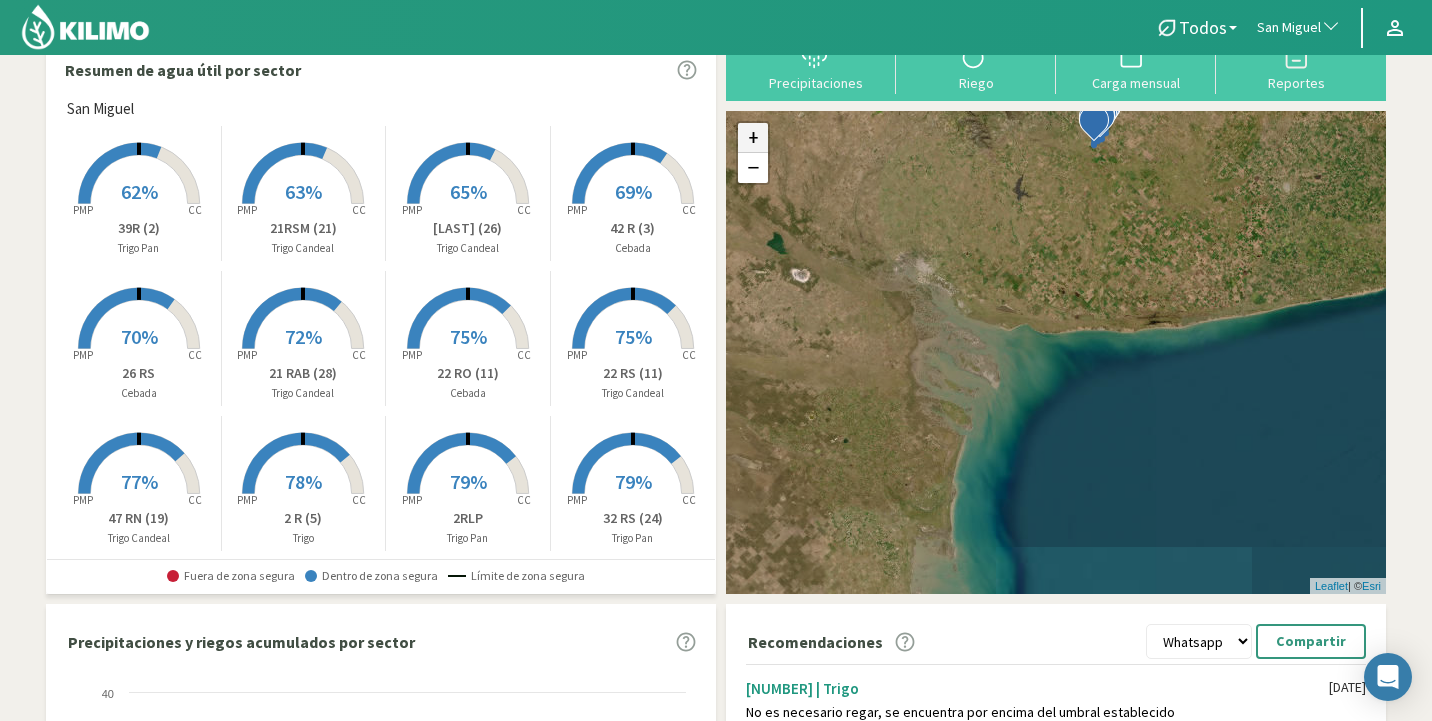 click on "+" 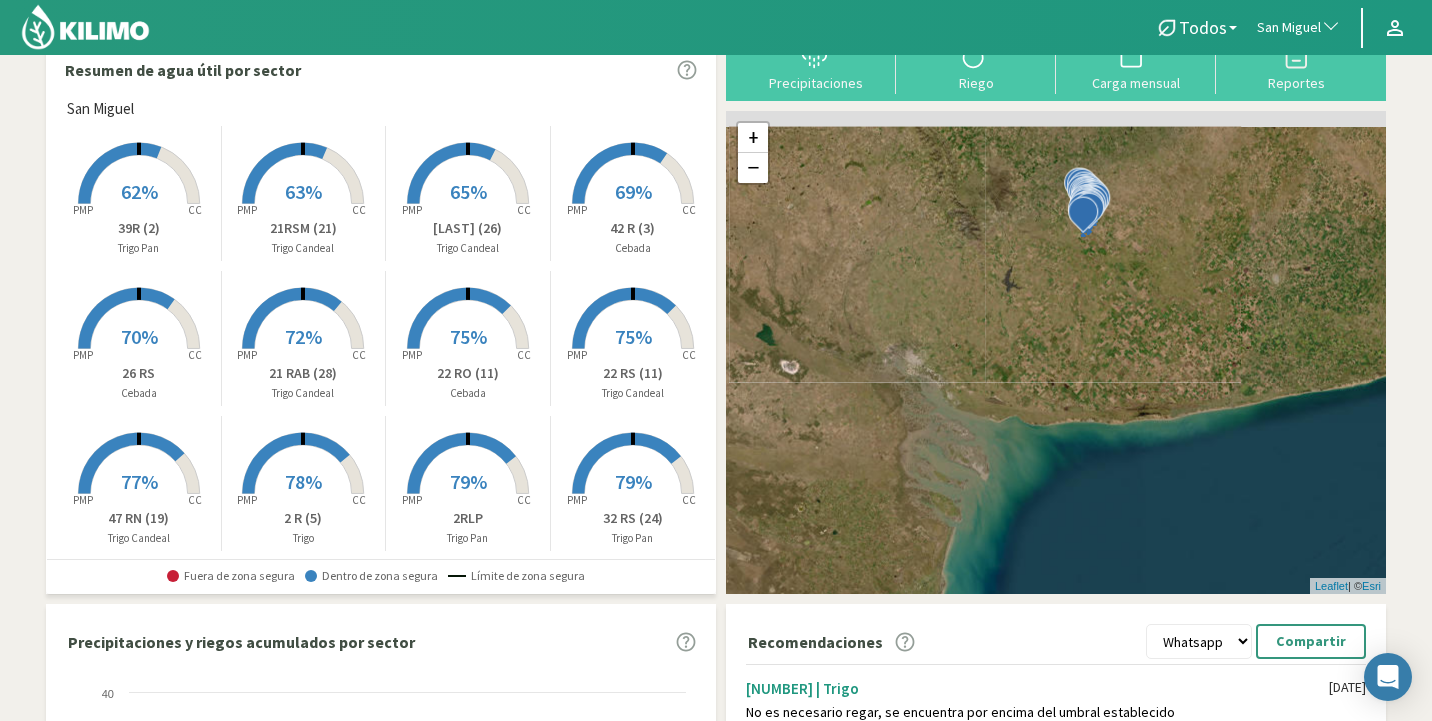 drag, startPoint x: 1016, startPoint y: 157, endPoint x: 1009, endPoint y: 356, distance: 199.12308 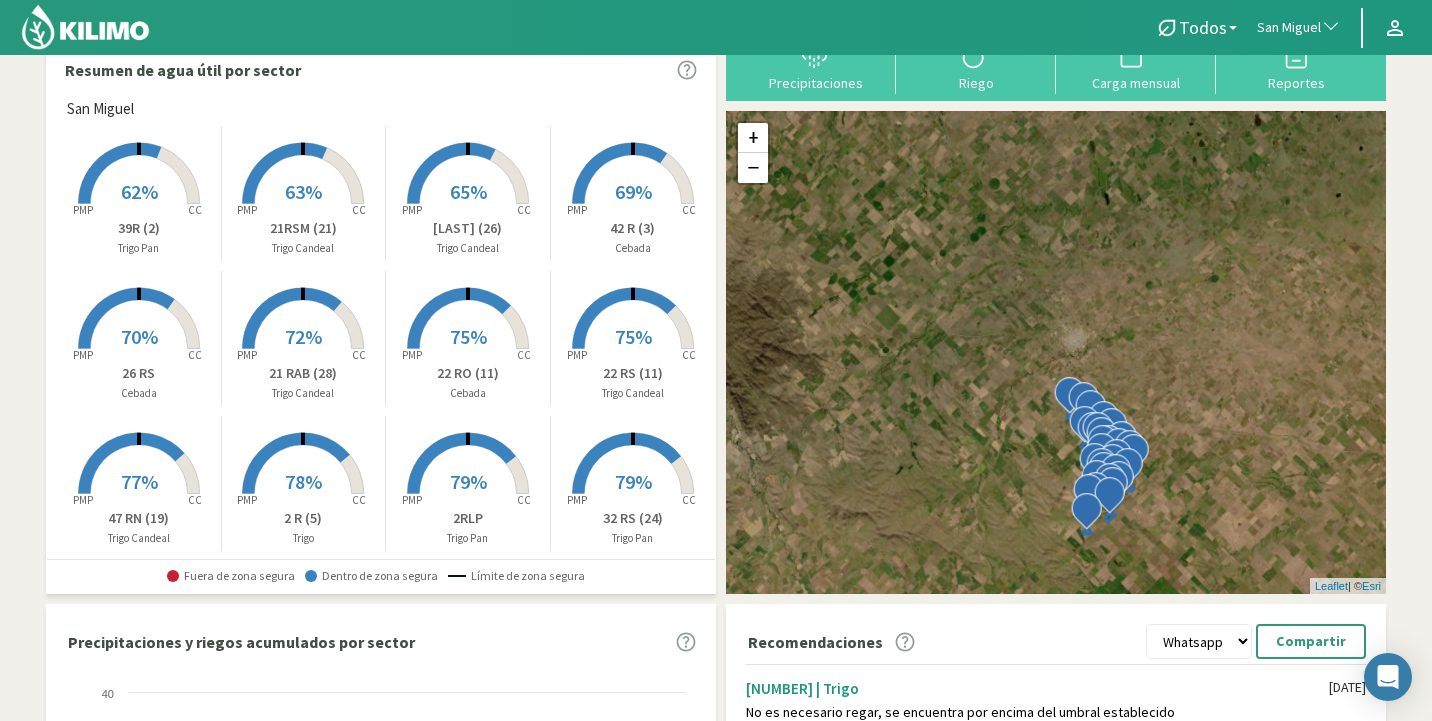 drag, startPoint x: 1123, startPoint y: 374, endPoint x: 1105, endPoint y: 289, distance: 86.88498 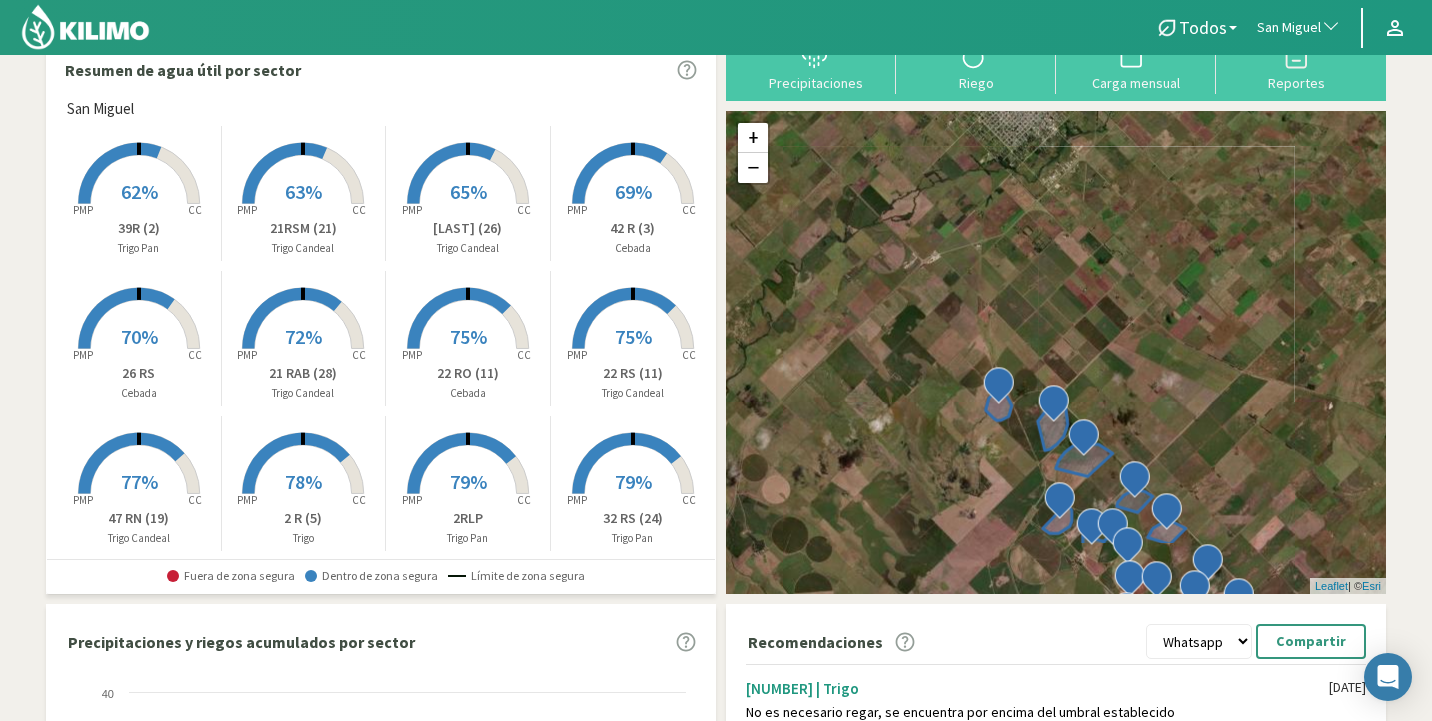drag, startPoint x: 1131, startPoint y: 444, endPoint x: 1106, endPoint y: 255, distance: 190.64627 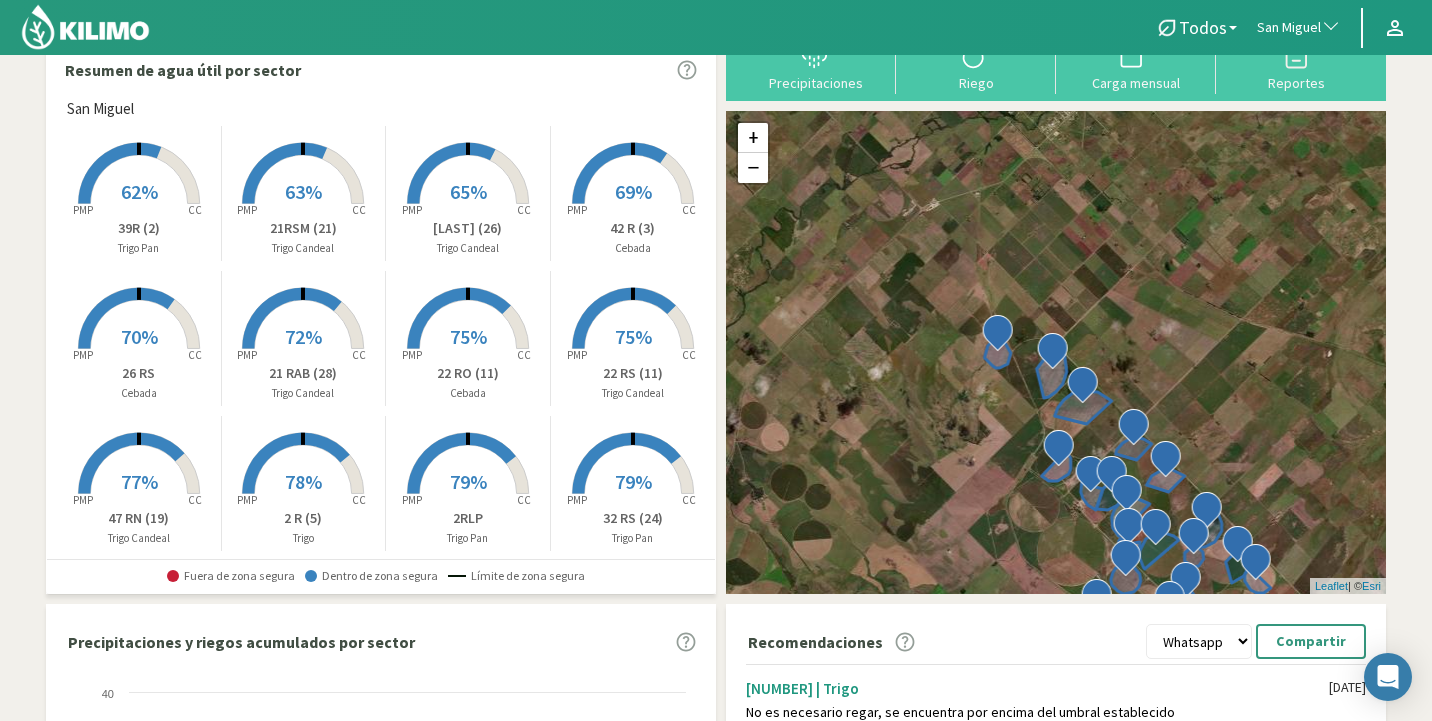 drag, startPoint x: 1105, startPoint y: 397, endPoint x: 1110, endPoint y: 201, distance: 196.06377 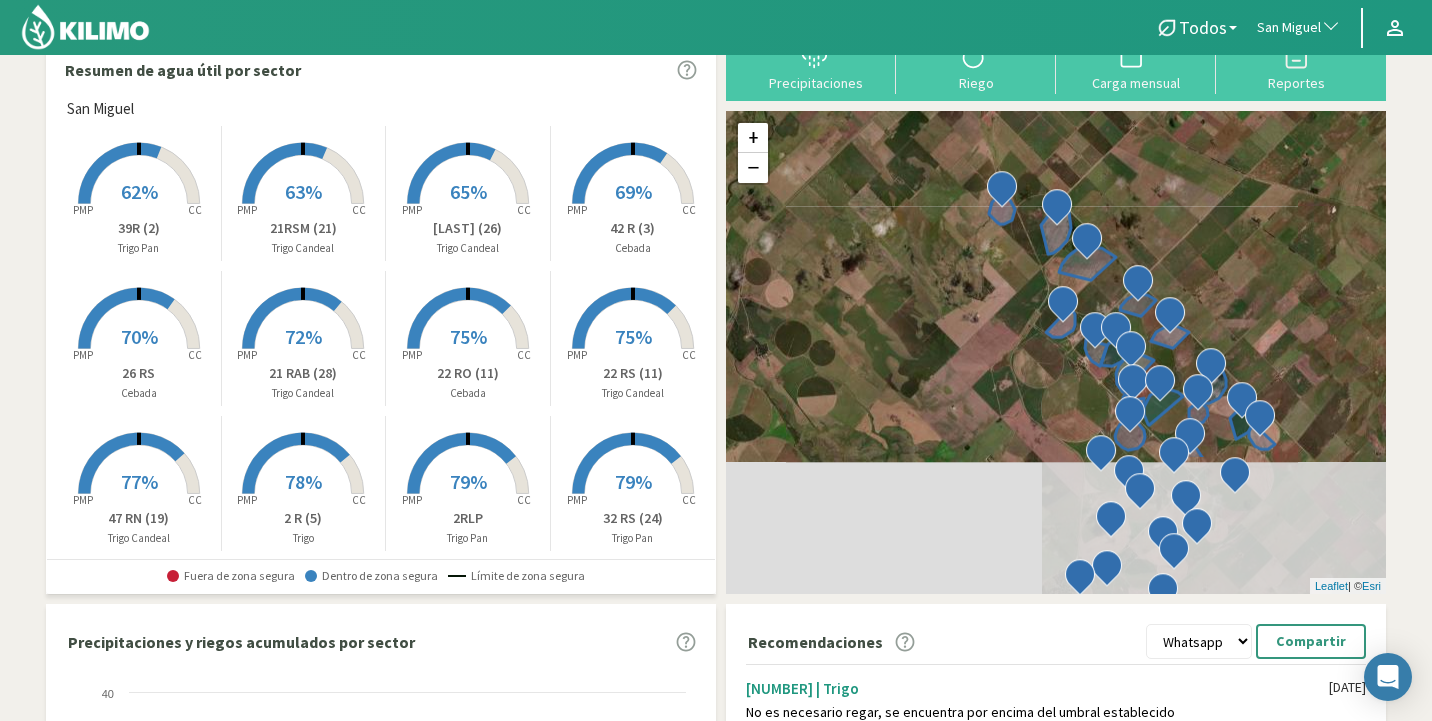 click on "+ − Leaflet  | ©  Esri" 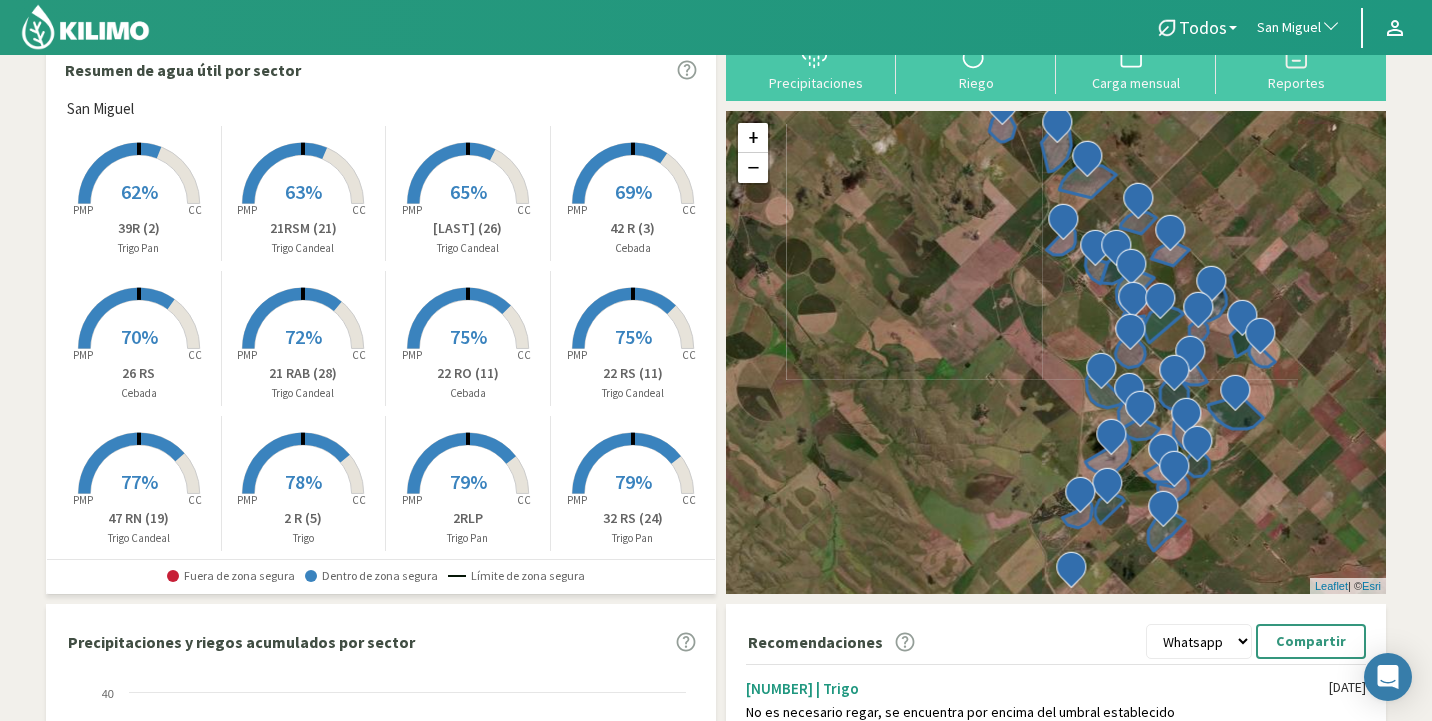 drag, startPoint x: 1021, startPoint y: 370, endPoint x: 1022, endPoint y: 282, distance: 88.005684 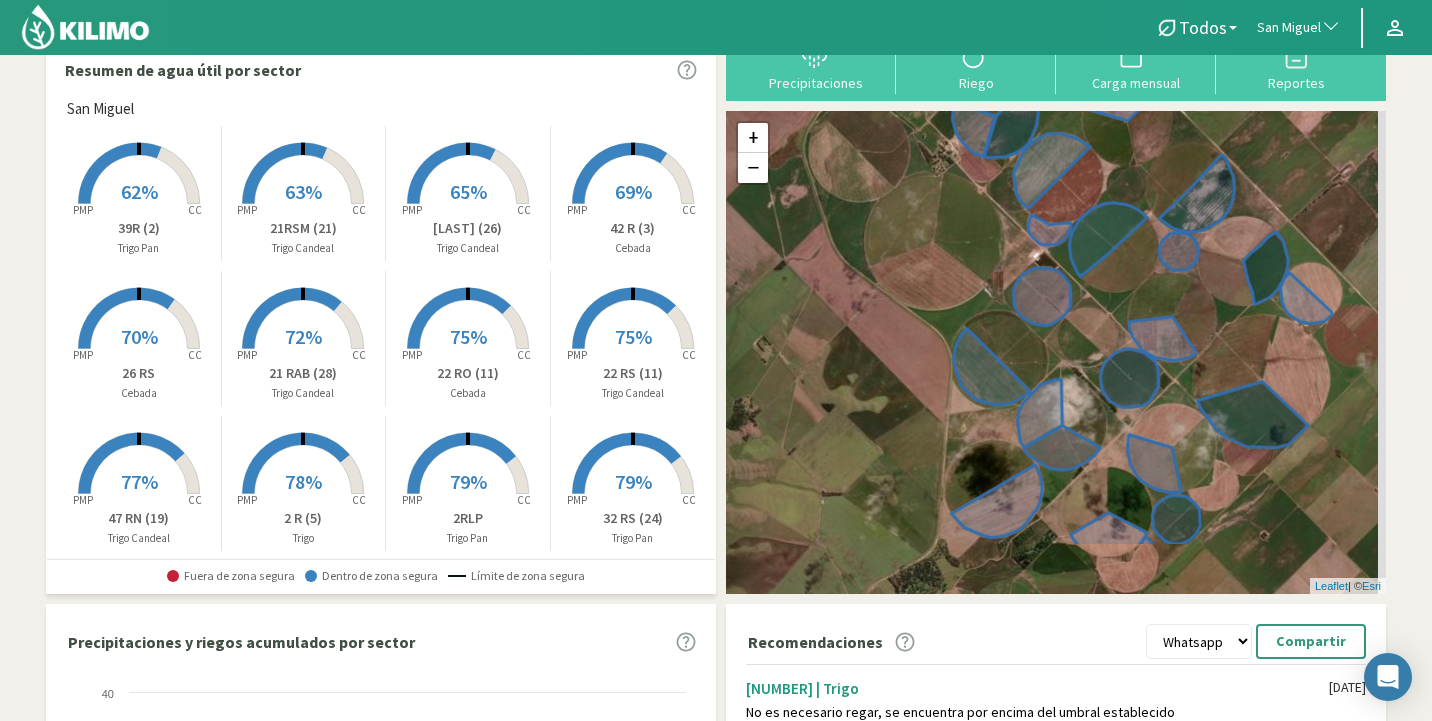 drag, startPoint x: 1054, startPoint y: 328, endPoint x: 950, endPoint y: 243, distance: 134.31679 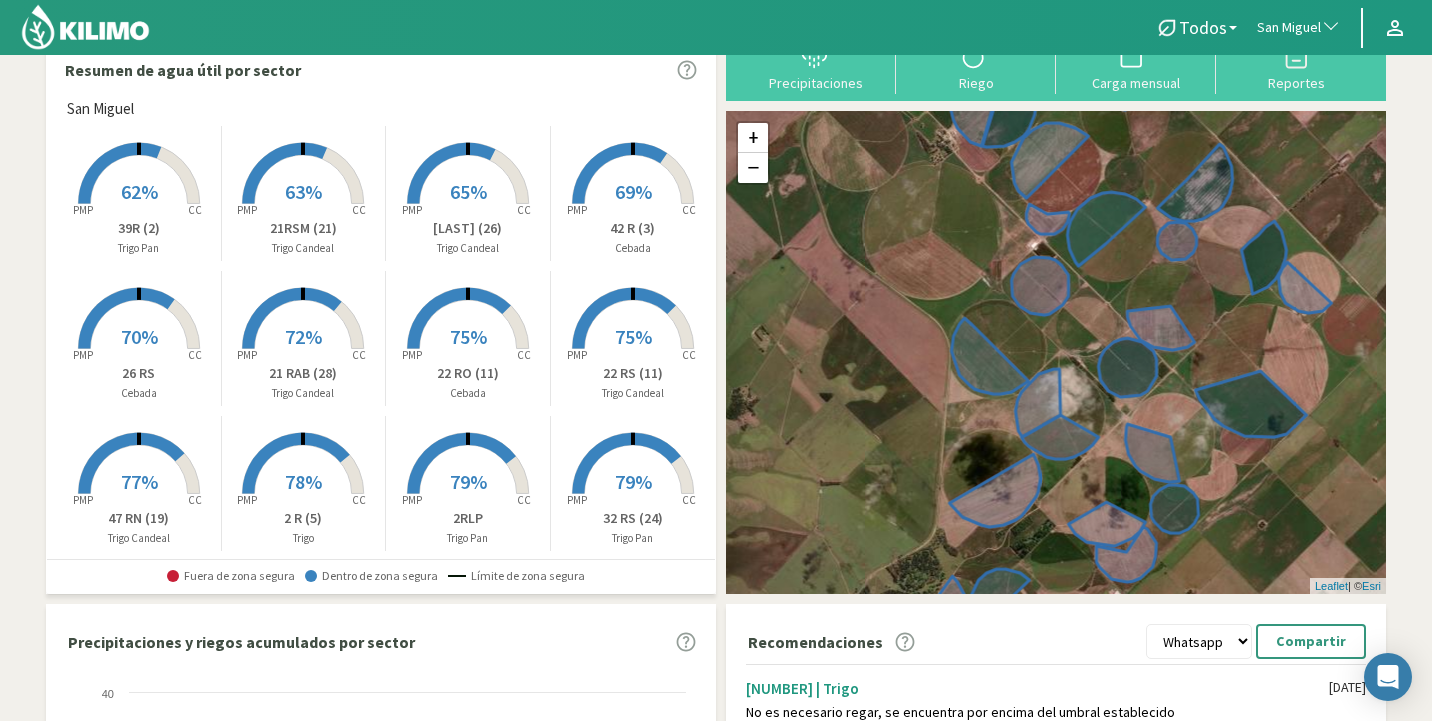drag, startPoint x: 1227, startPoint y: 442, endPoint x: 1243, endPoint y: 347, distance: 96.337944 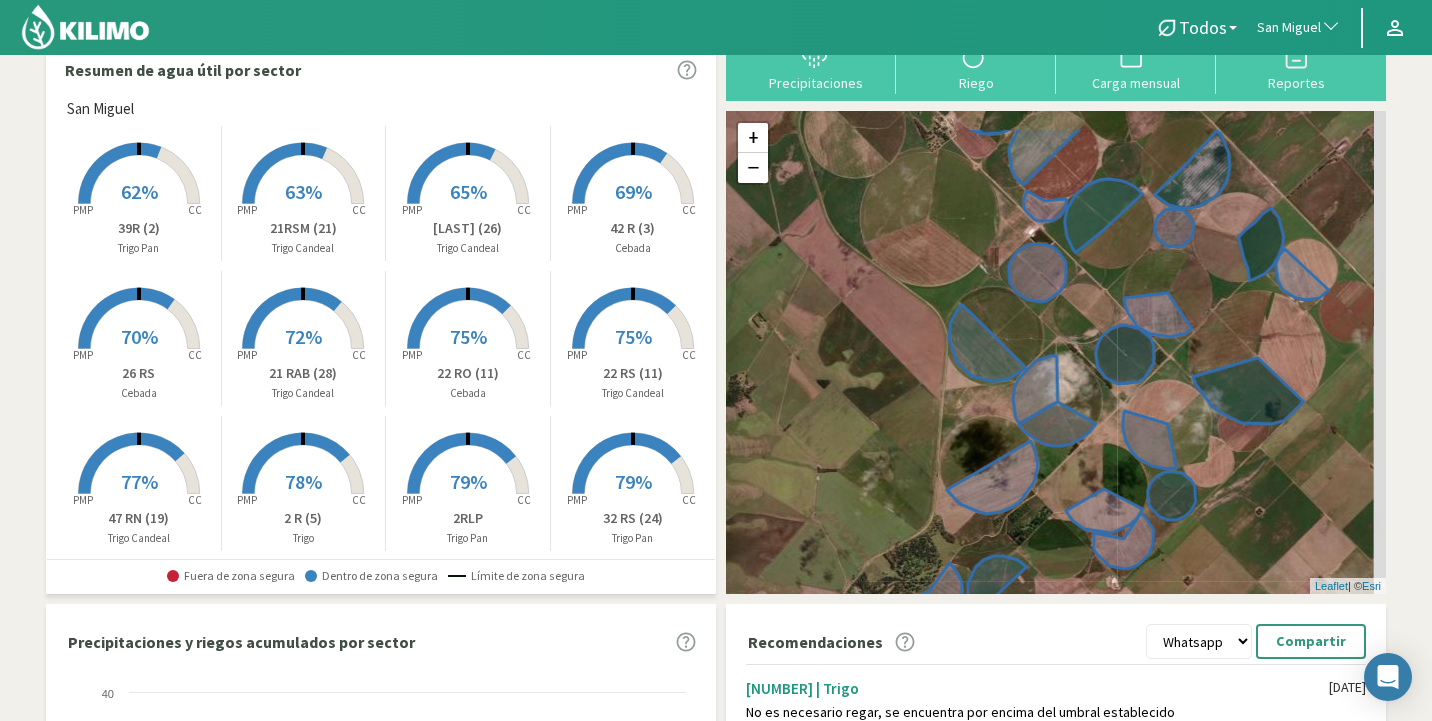 drag, startPoint x: 1190, startPoint y: 246, endPoint x: 1092, endPoint y: 314, distance: 119.28118 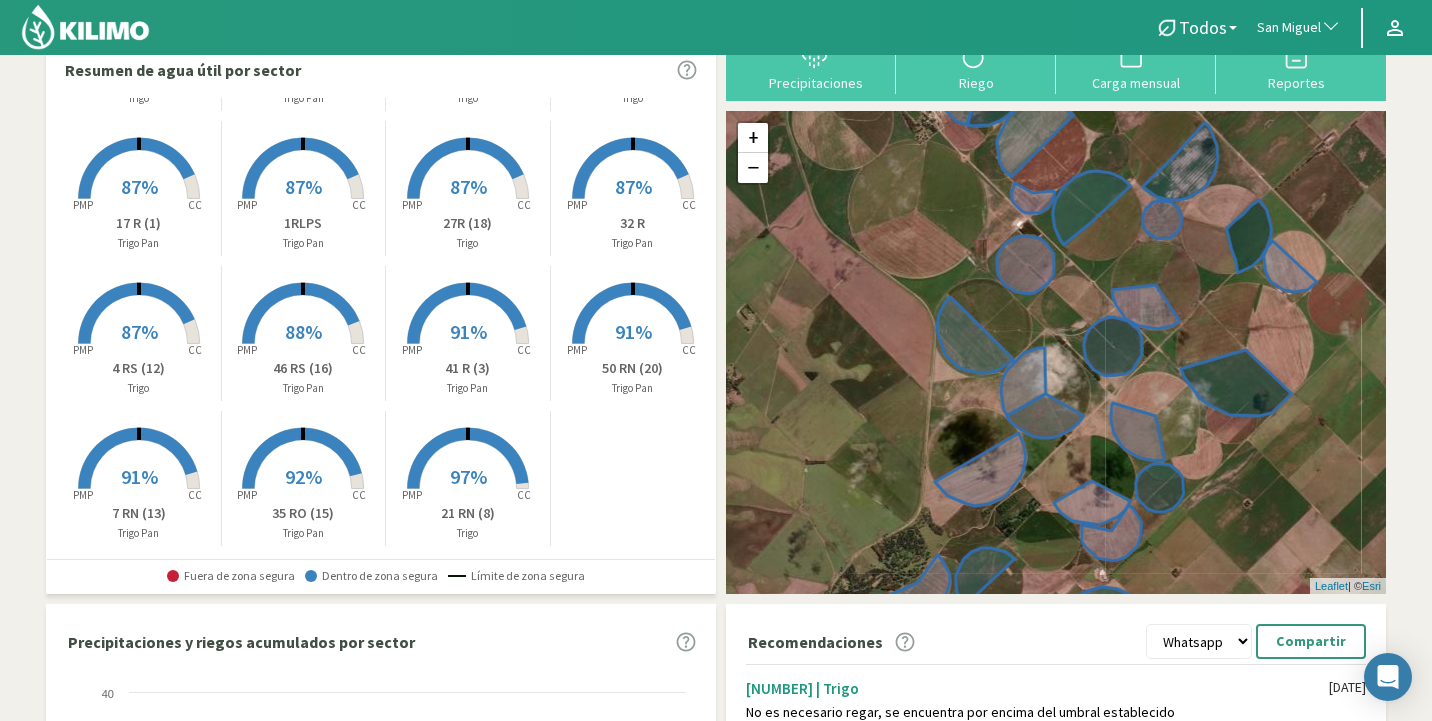 scroll, scrollTop: 742, scrollLeft: 0, axis: vertical 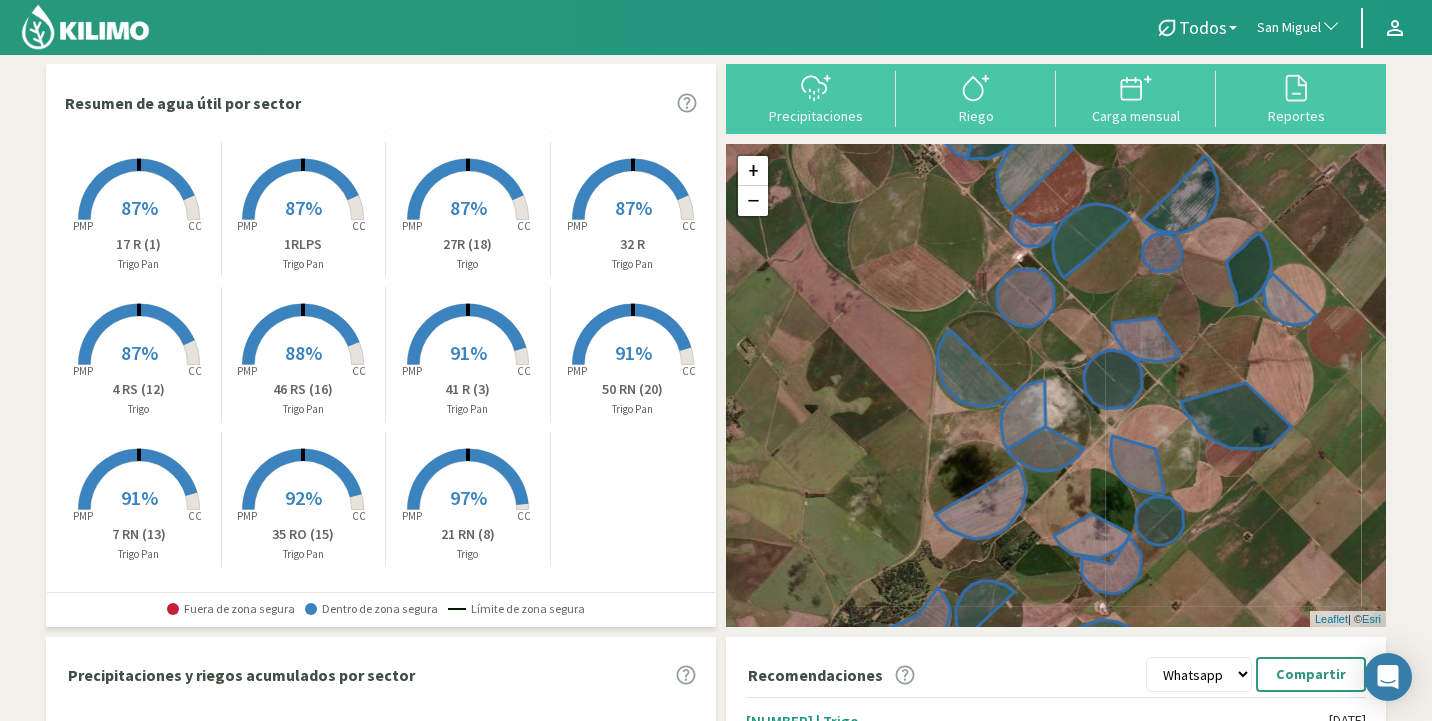click on "32 R" 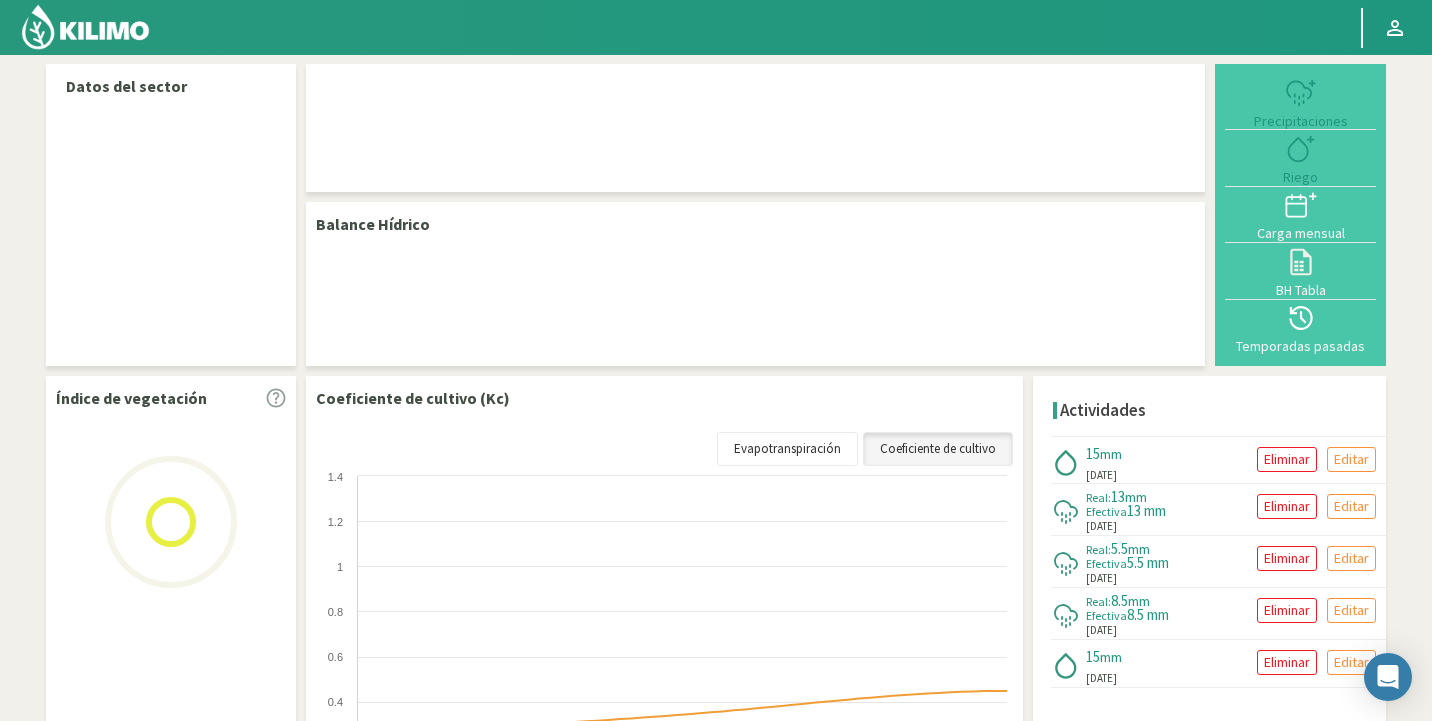 select on "248: Object" 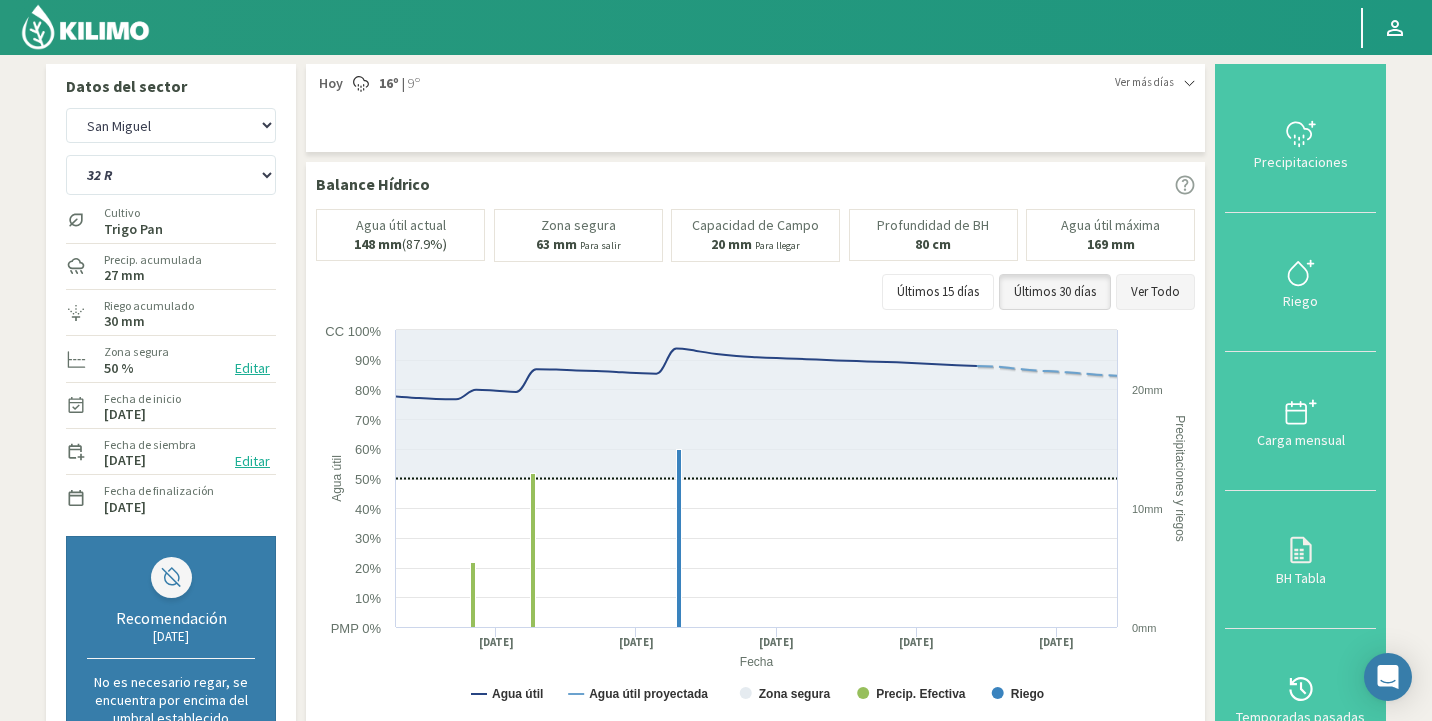 click on "Ver Todo" at bounding box center (1155, 292) 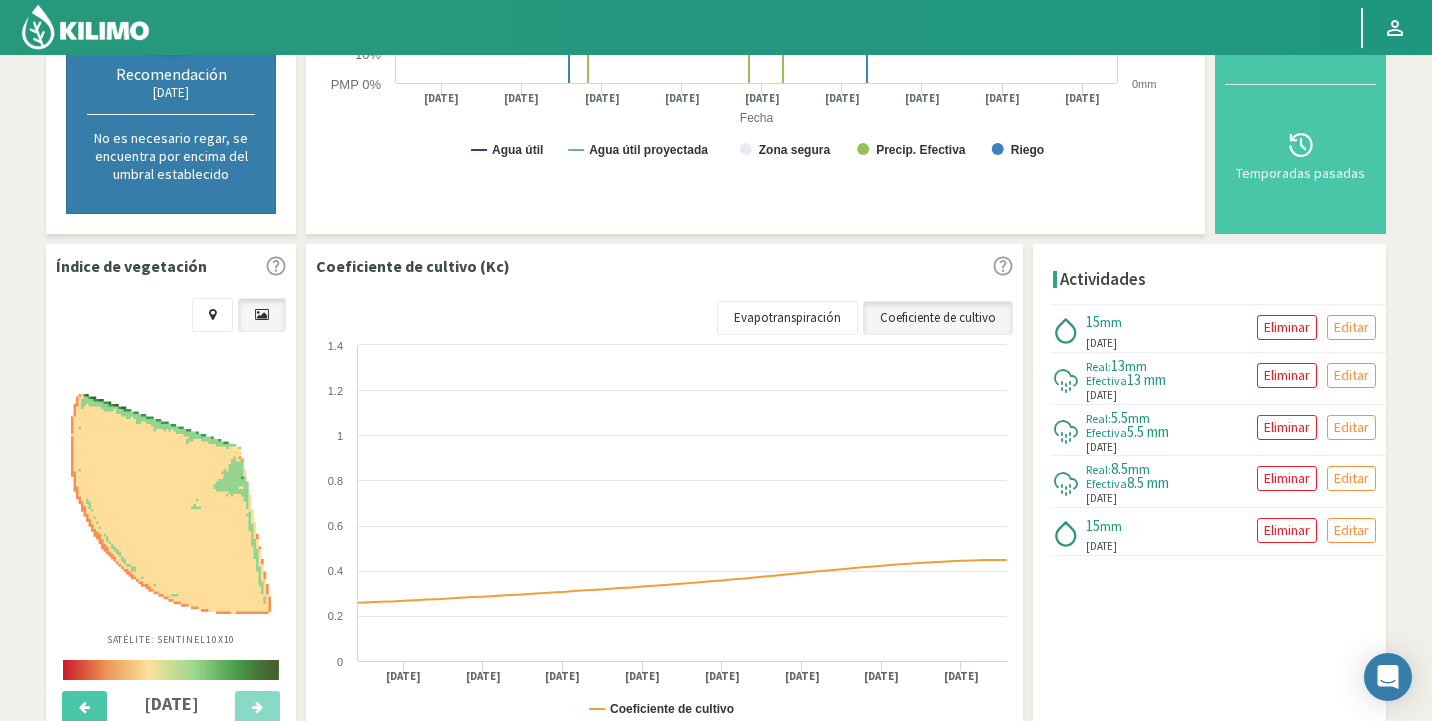 scroll, scrollTop: 549, scrollLeft: 0, axis: vertical 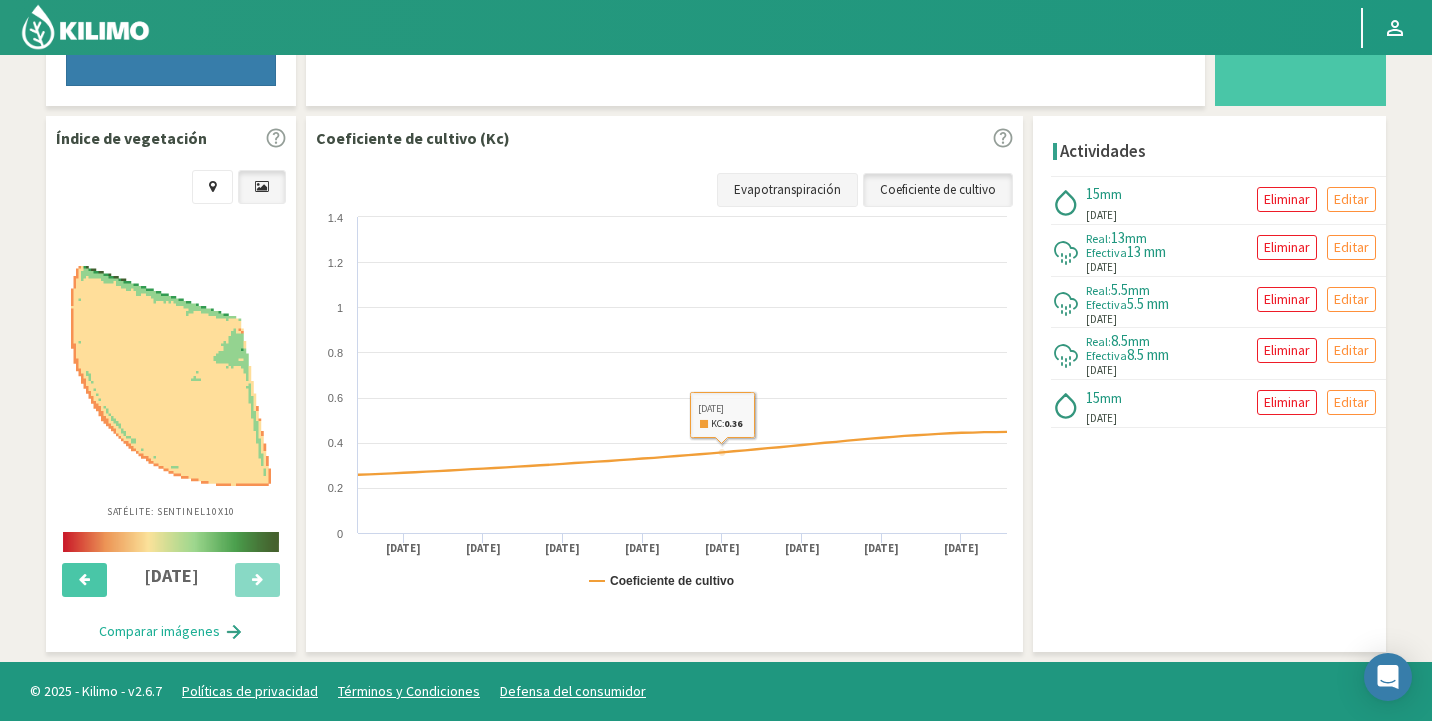 click on "Evapotranspiración" 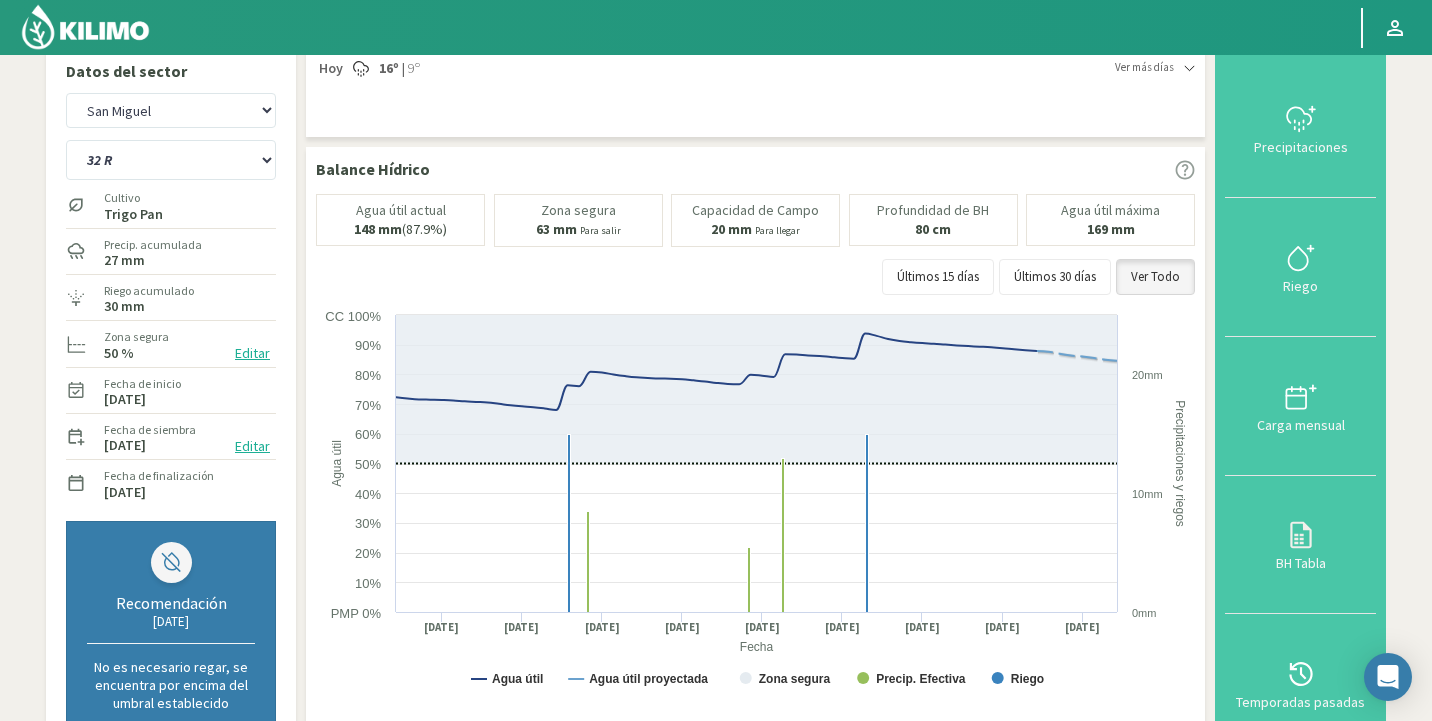 scroll, scrollTop: 0, scrollLeft: 0, axis: both 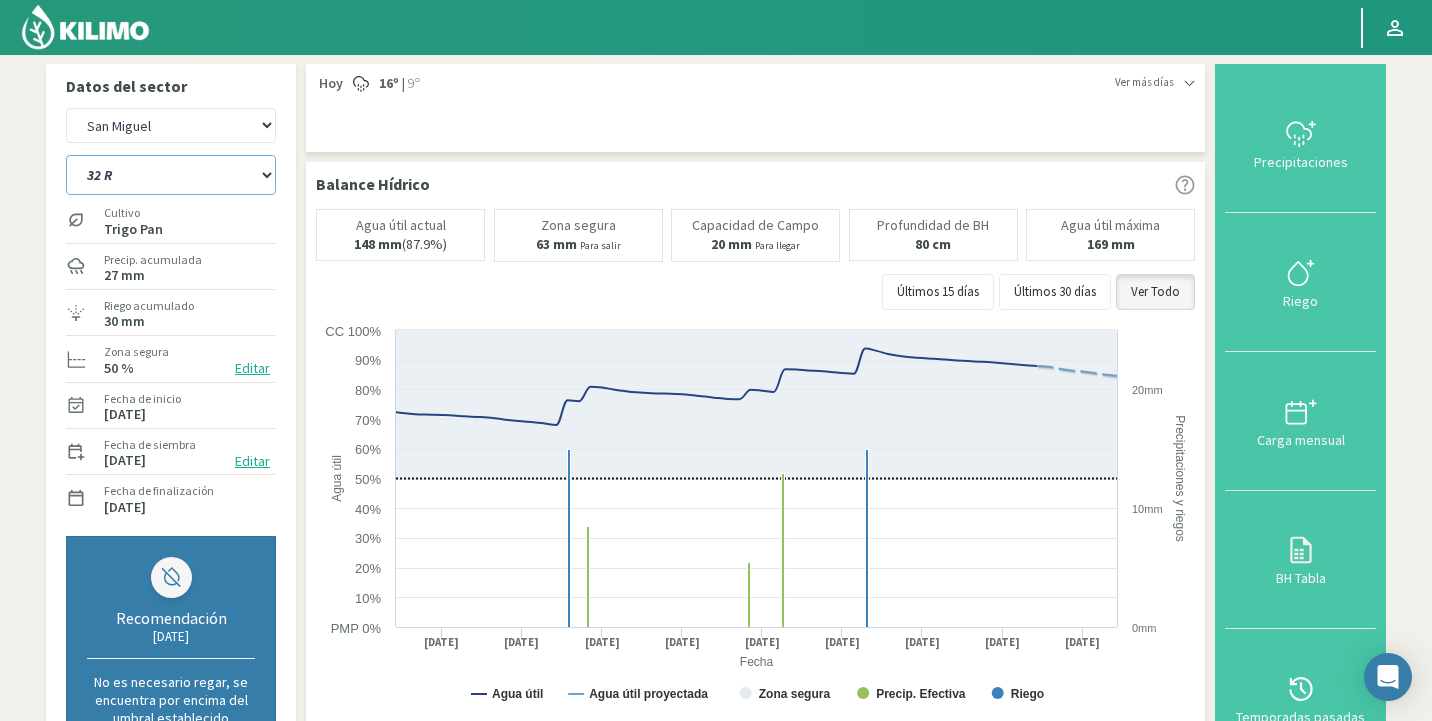 click on "[PERSON]" 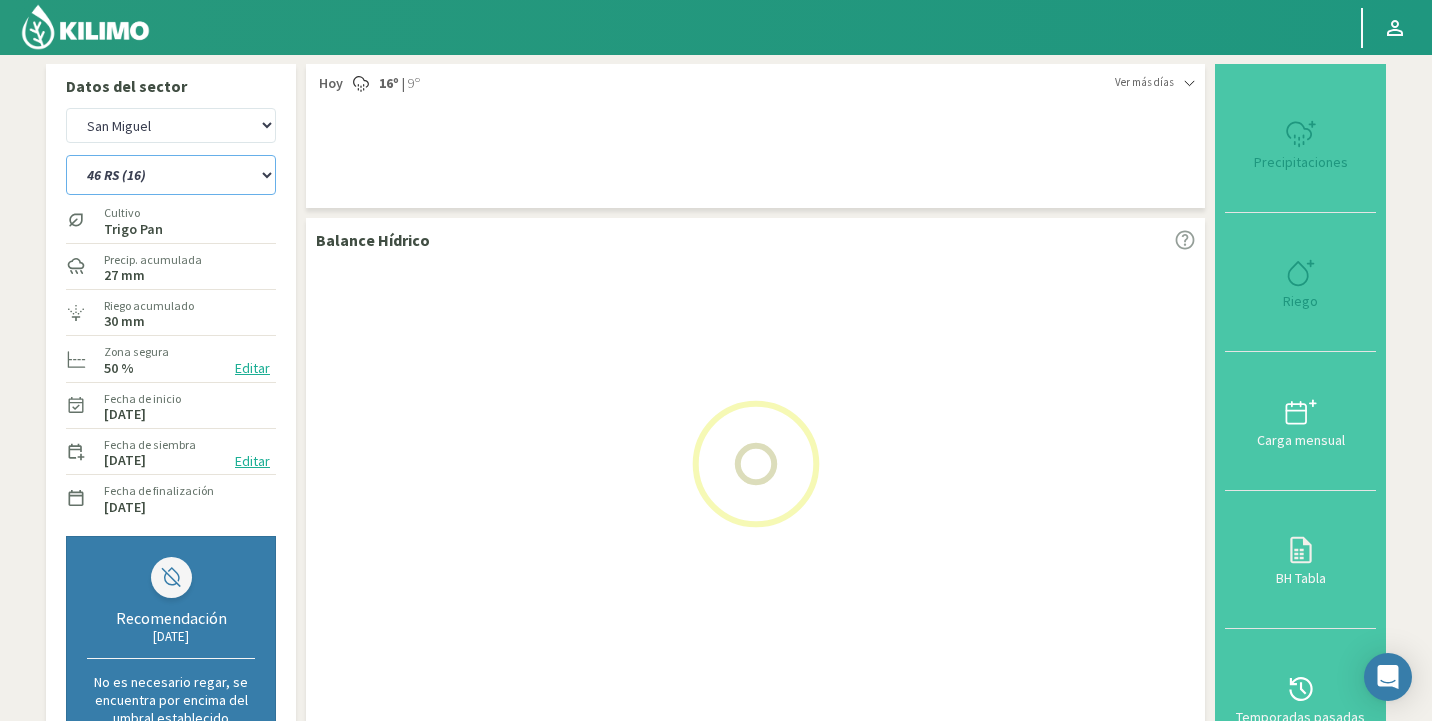 select on "16: Object" 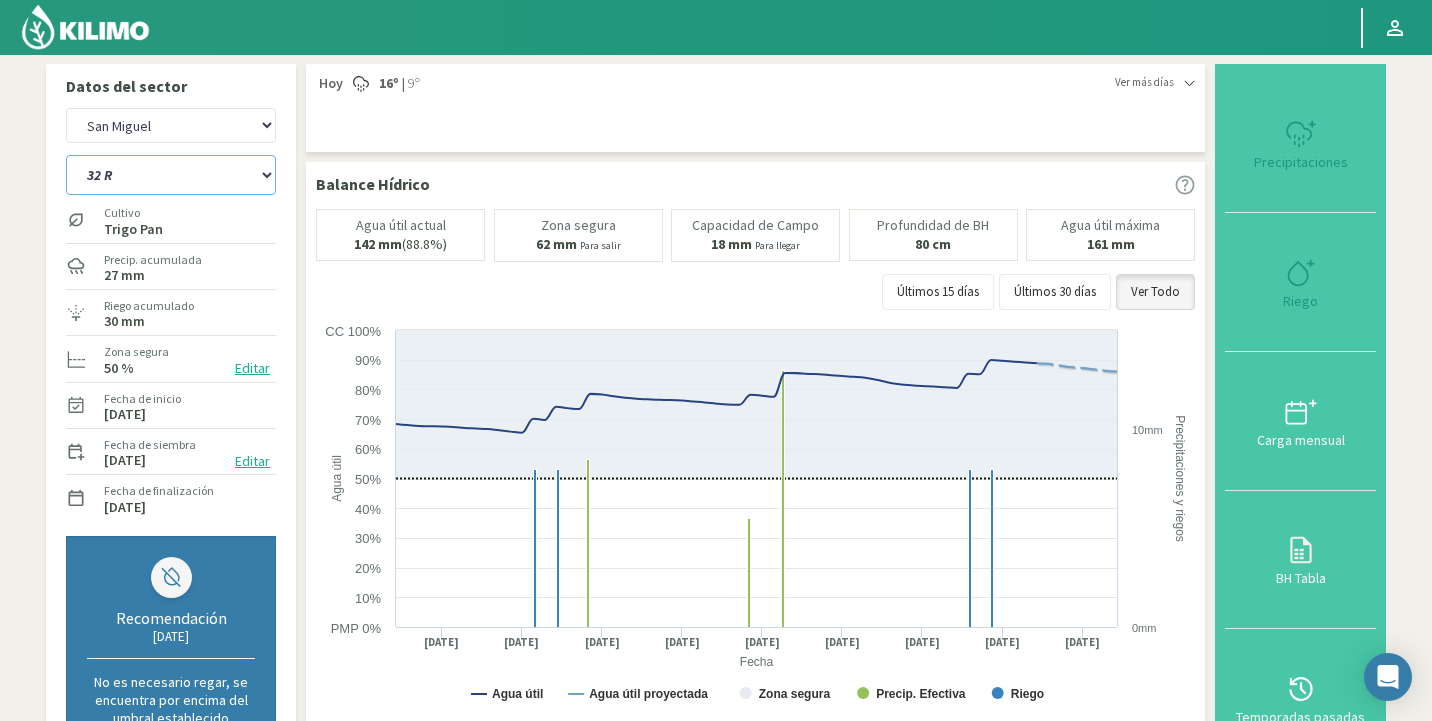 select on "525: Object" 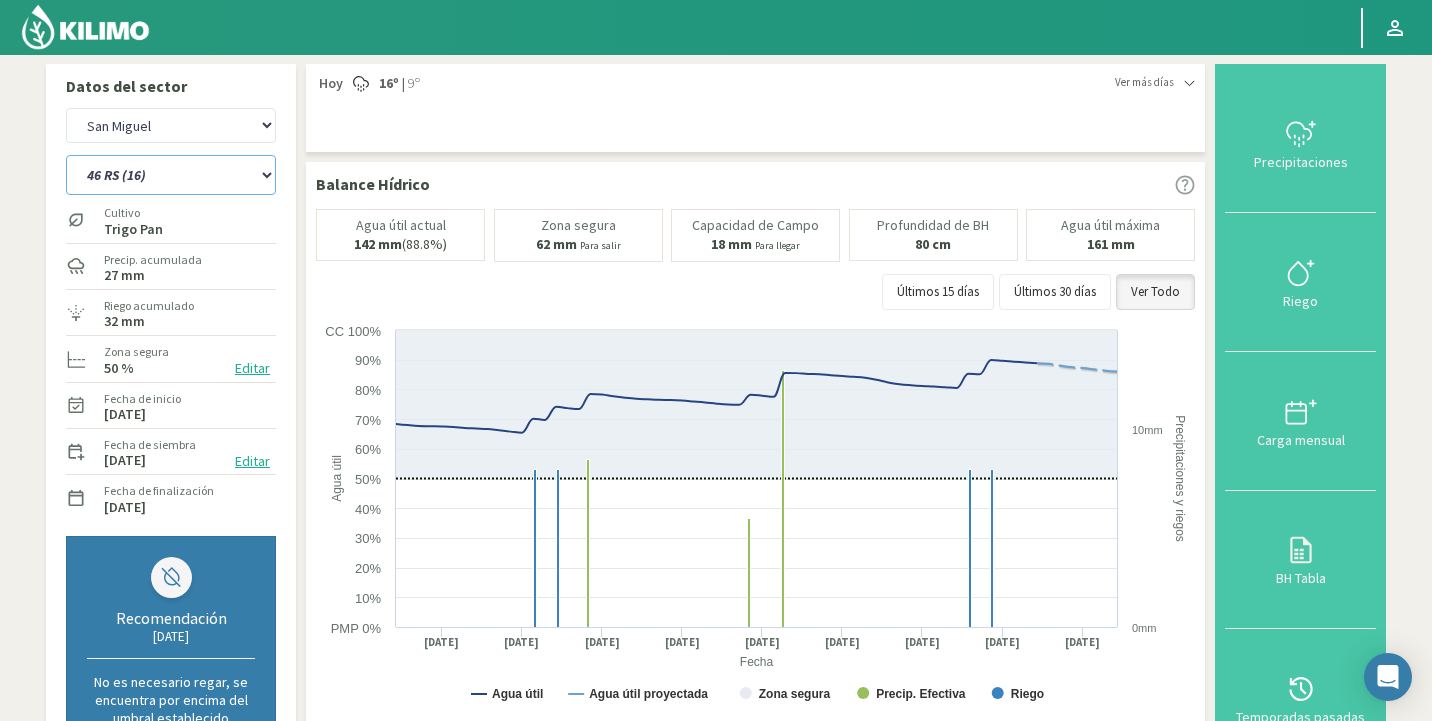 click on "[PERSON]" 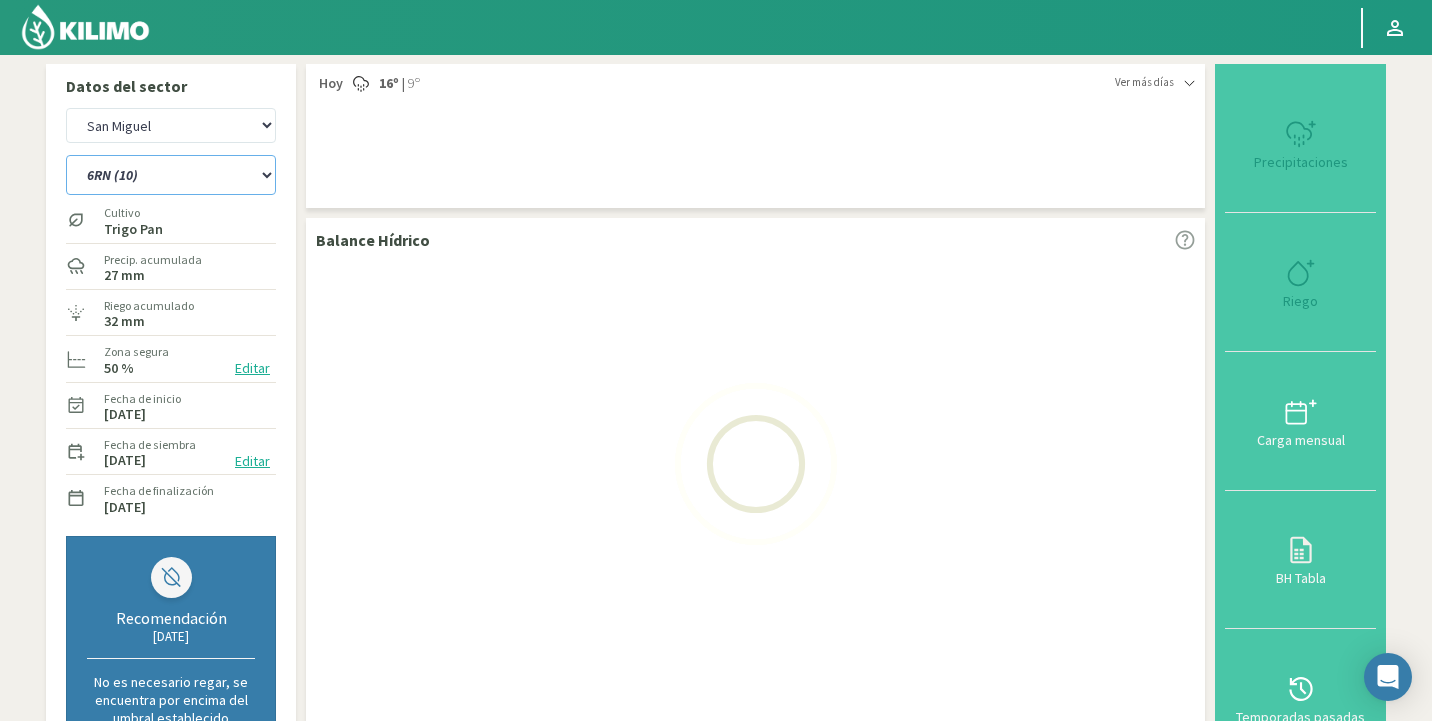 select on "54: Object" 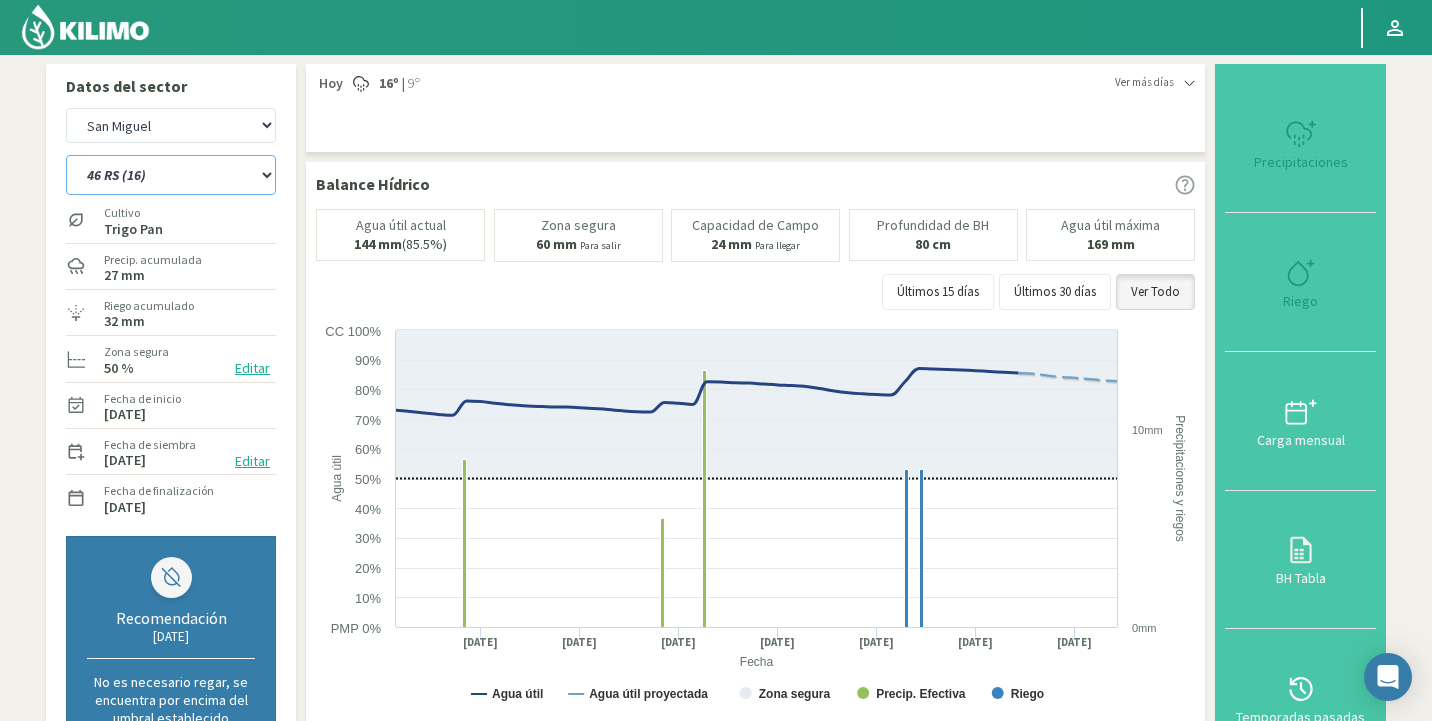 select on "802: Object" 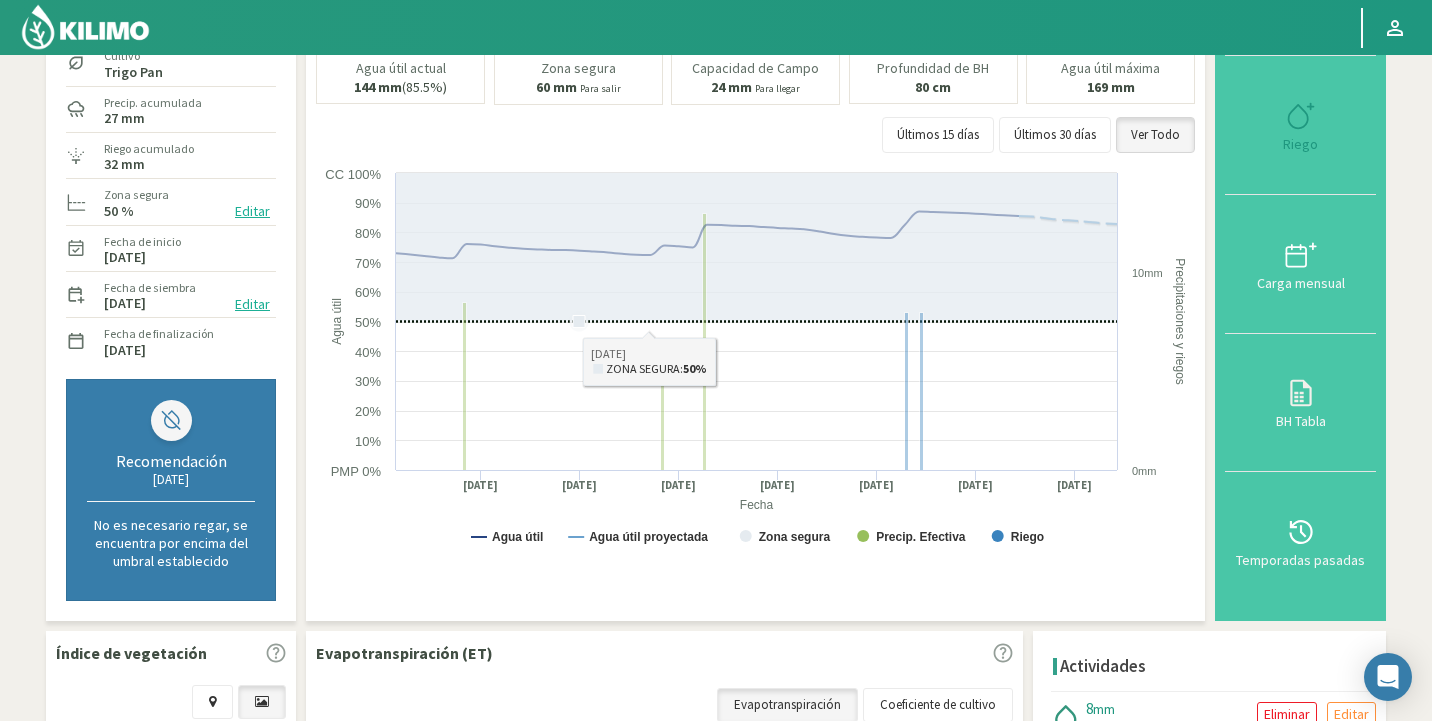 scroll, scrollTop: 187, scrollLeft: 0, axis: vertical 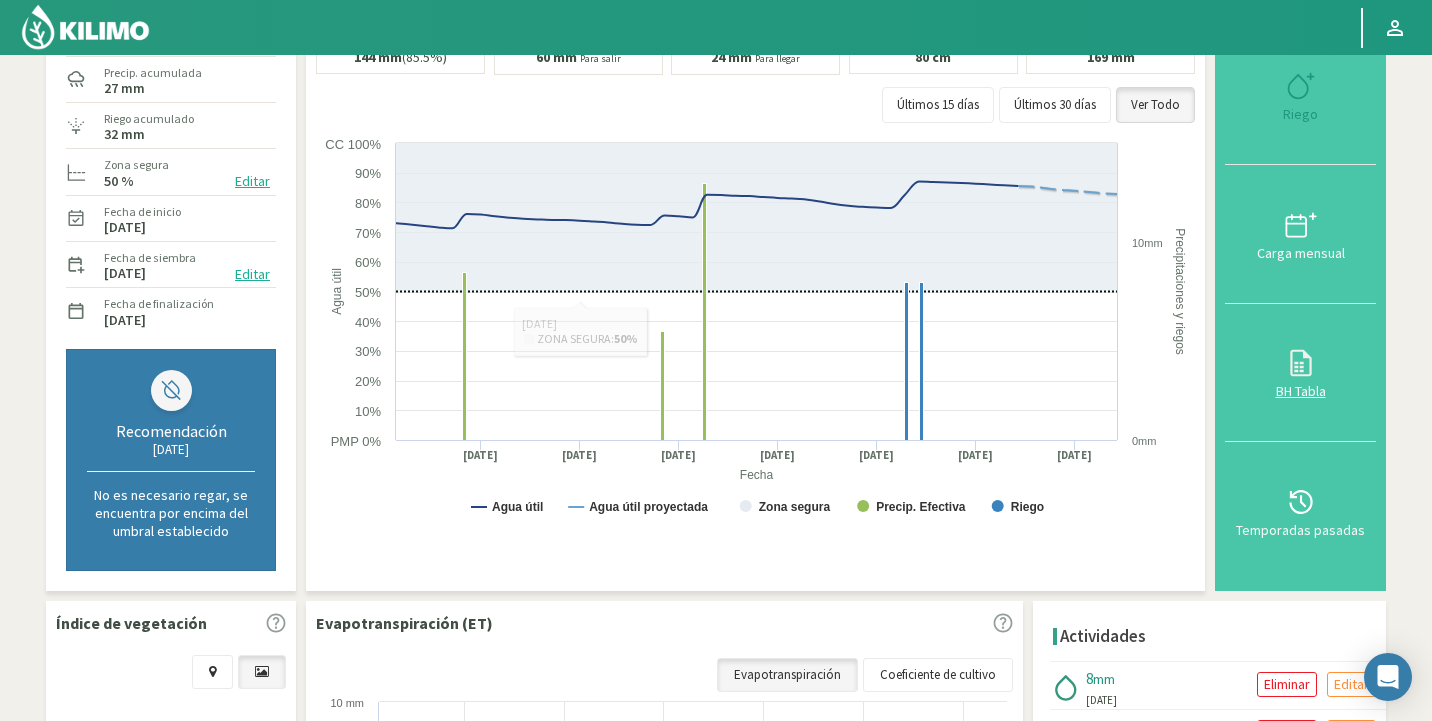 select on "[PERSON]" 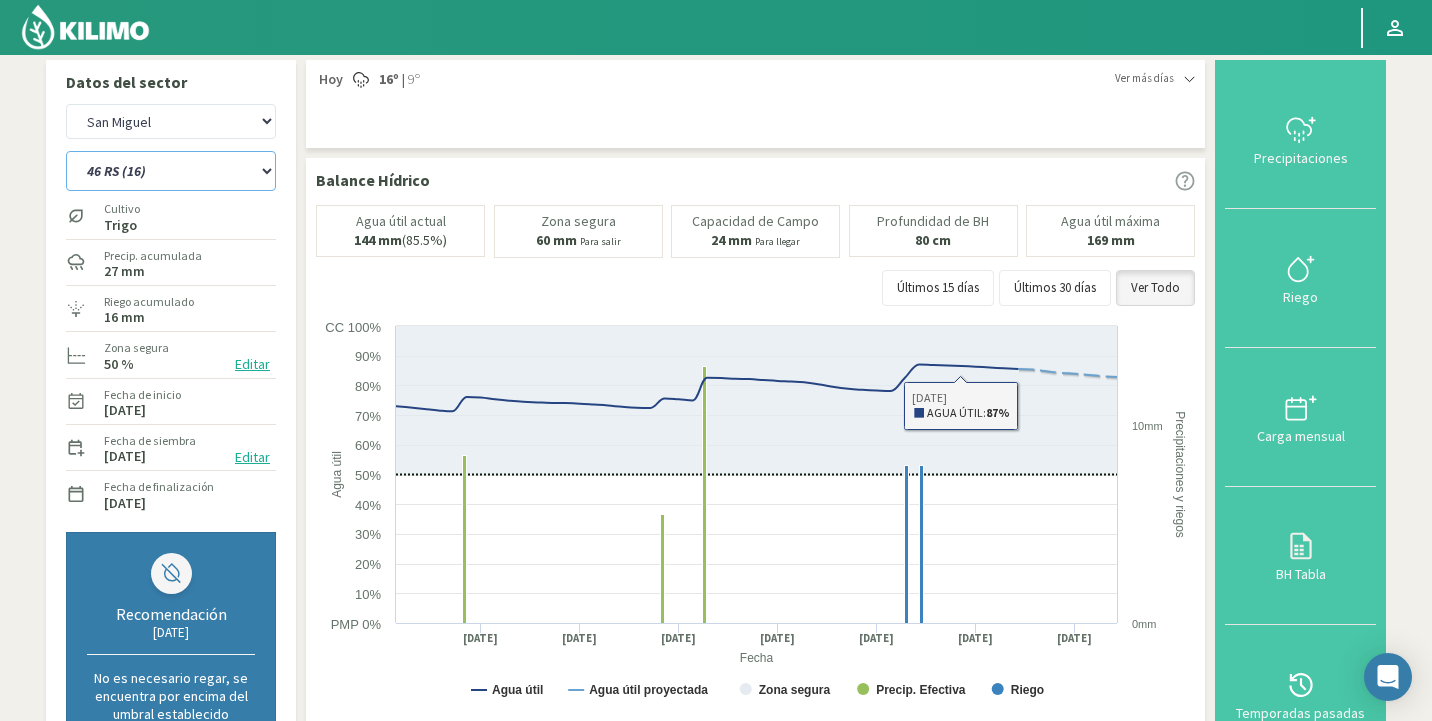 scroll, scrollTop: 0, scrollLeft: 0, axis: both 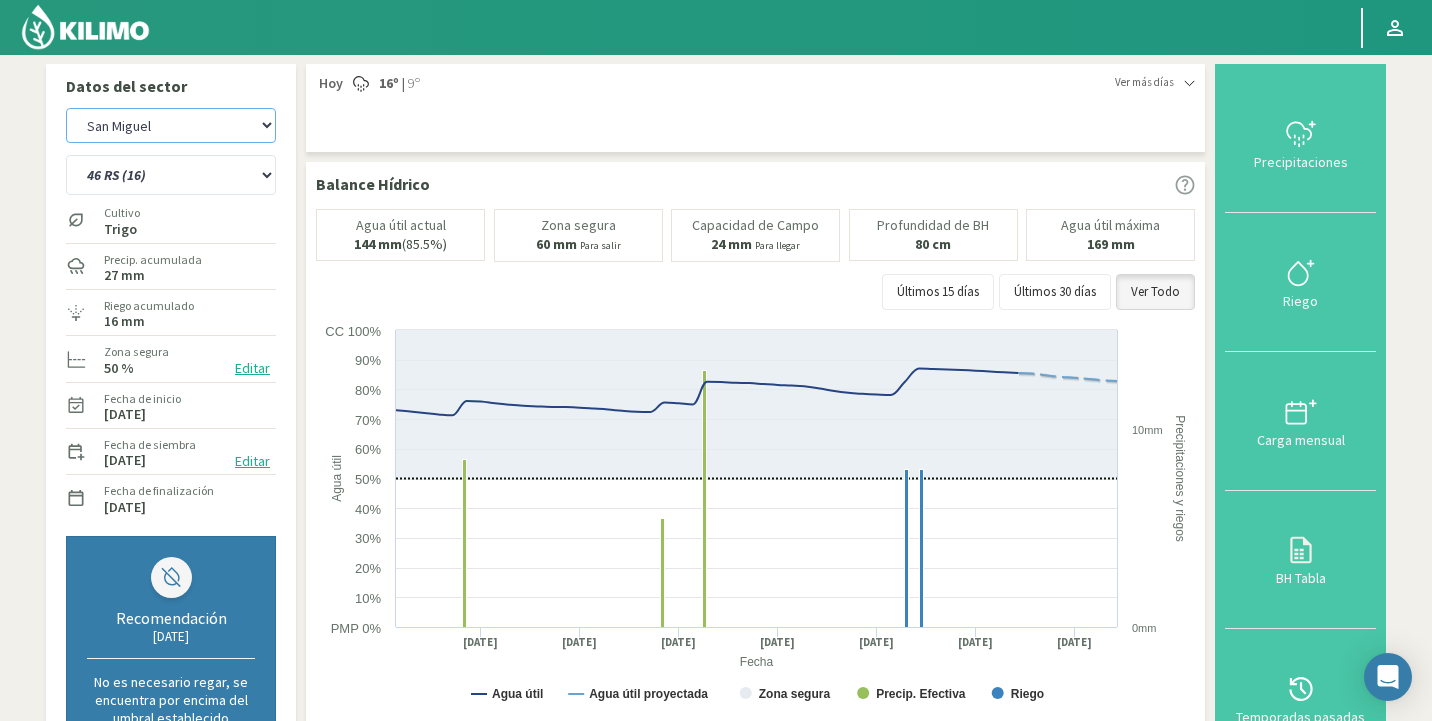 click on "Agr. Cardonal   Agr. El Carmelo   Agrícola Bakia   Agrícola Bakia - IC   Agrícola Exser - Campo Los Andes   Agricola FM Hermanos   Agrícola La Laguna (Samuel Ovalle) - IC   Agrícola Santa Magdalena (E. Ovalle) - IC   Agr. Las Riendas   Agr. Nieto - Florencia   Agr. Nieto - San Andrés   Agrorreina Parcela 27   Agrorreina Parcela 42   Agrorreina Parcela 44   Agrorreina Parcela 46   Agrorreina Parcela 47   Agrorreina San Ramon   AgroUC - IC   Agr. San José   Agr. Santa Laura - Romanini - Cítricos   Agr. Santa Magdalena   Agr. Sutil   Agr. Sutil - Pirque   Agr. Varagui - Rosario 2   Agr. Viconto Campo Viluco   Ag. Santa Laura -Cas1   Ag. Santa Laura -Cas2   Ag. Santa Laura -Cas3   Ag. Santa Laura - Santa Teresa   Agua del Valle - San Gregorio   Agua del Valle - San Lorenzo   Agua del Valle - Santa Emilia   Albigasta - 1m   Albigasta - 2m   Alpamanta   Bidarte   Bidarte   Bidarte   Campo Cassineri   Campo del Puesto - 1m   Campo del Puesto - 2m   Campo Flor   Campo Quinta de Maipo   Chemol Che Hue" 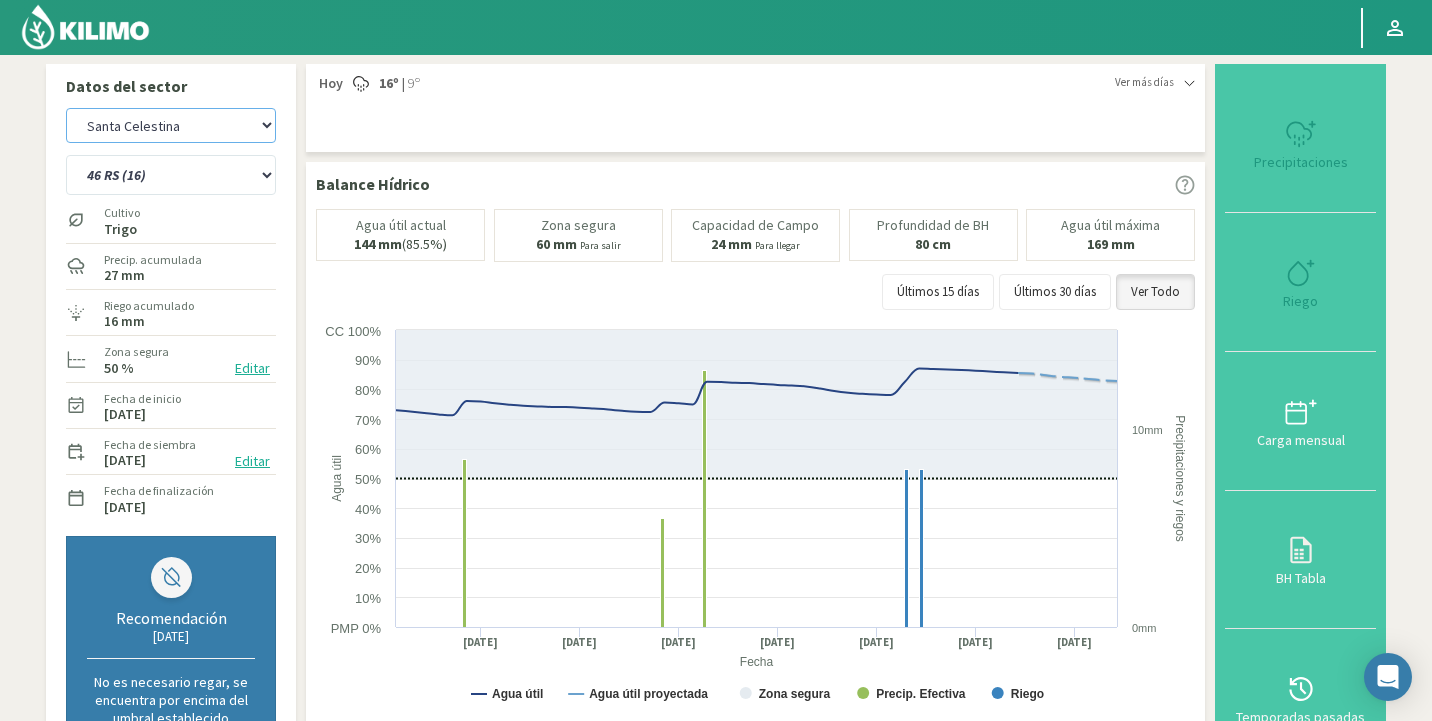 click on "Agr. Cardonal   Agr. El Carmelo   Agrícola Bakia   Agrícola Bakia - IC   Agrícola Exser - Campo Los Andes   Agricola FM Hermanos   Agrícola La Laguna (Samuel Ovalle) - IC   Agrícola Santa Magdalena (E. Ovalle) - IC   Agr. Las Riendas   Agr. Nieto - Florencia   Agr. Nieto - San Andrés   Agrorreina Parcela 27   Agrorreina Parcela 42   Agrorreina Parcela 44   Agrorreina Parcela 46   Agrorreina Parcela 47   Agrorreina San Ramon   AgroUC - IC   Agr. San José   Agr. Santa Laura - Romanini - Cítricos   Agr. Santa Magdalena   Agr. Sutil   Agr. Sutil - Pirque   Agr. Varagui - Rosario 2   Agr. Viconto Campo Viluco   Ag. Santa Laura -Cas1   Ag. Santa Laura -Cas2   Ag. Santa Laura -Cas3   Ag. Santa Laura - Santa Teresa   Agua del Valle - San Gregorio   Agua del Valle - San Lorenzo   Agua del Valle - Santa Emilia   Albigasta - 1m   Albigasta - 2m   Alpamanta   Bidarte   Bidarte   Bidarte   Campo Cassineri   Campo del Puesto - 1m   Campo del Puesto - 2m   Campo Flor   Campo Quinta de Maipo   Chemol Che Hue" 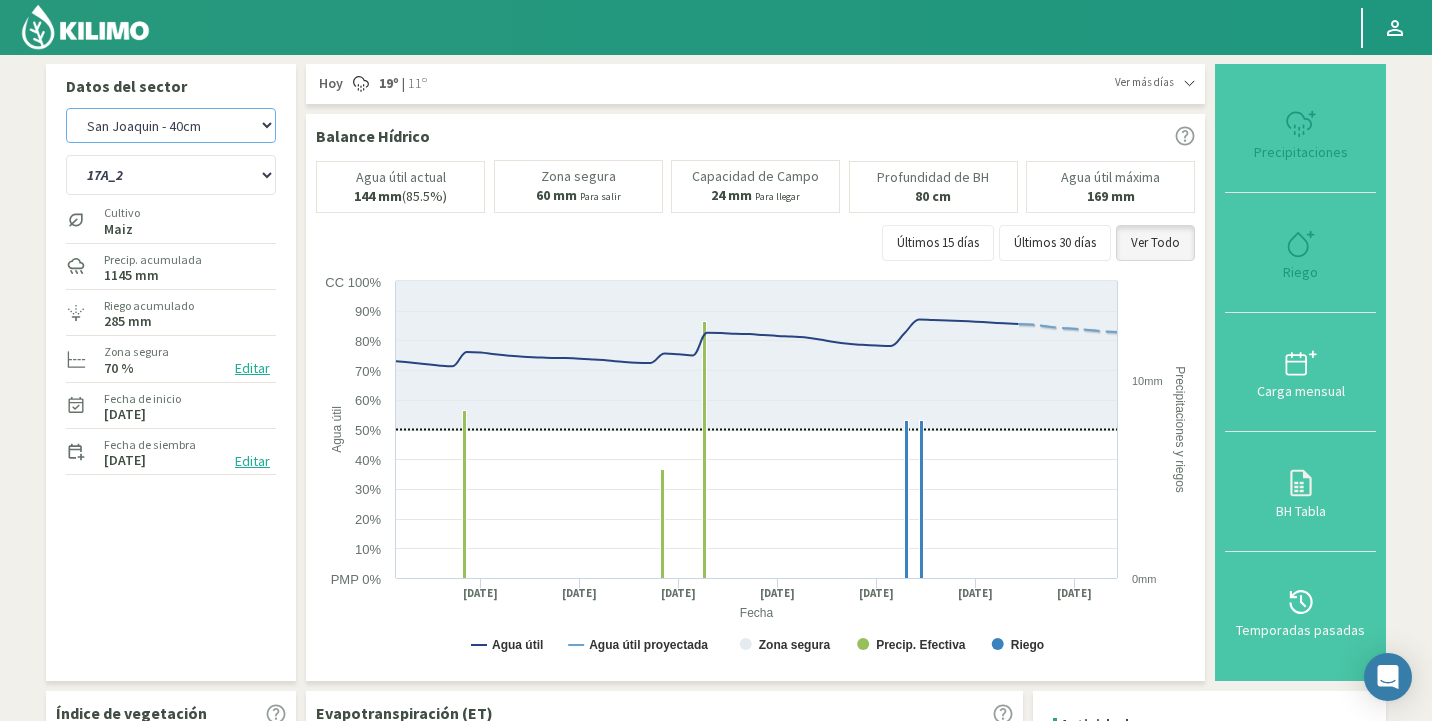 select on "1347: Object" 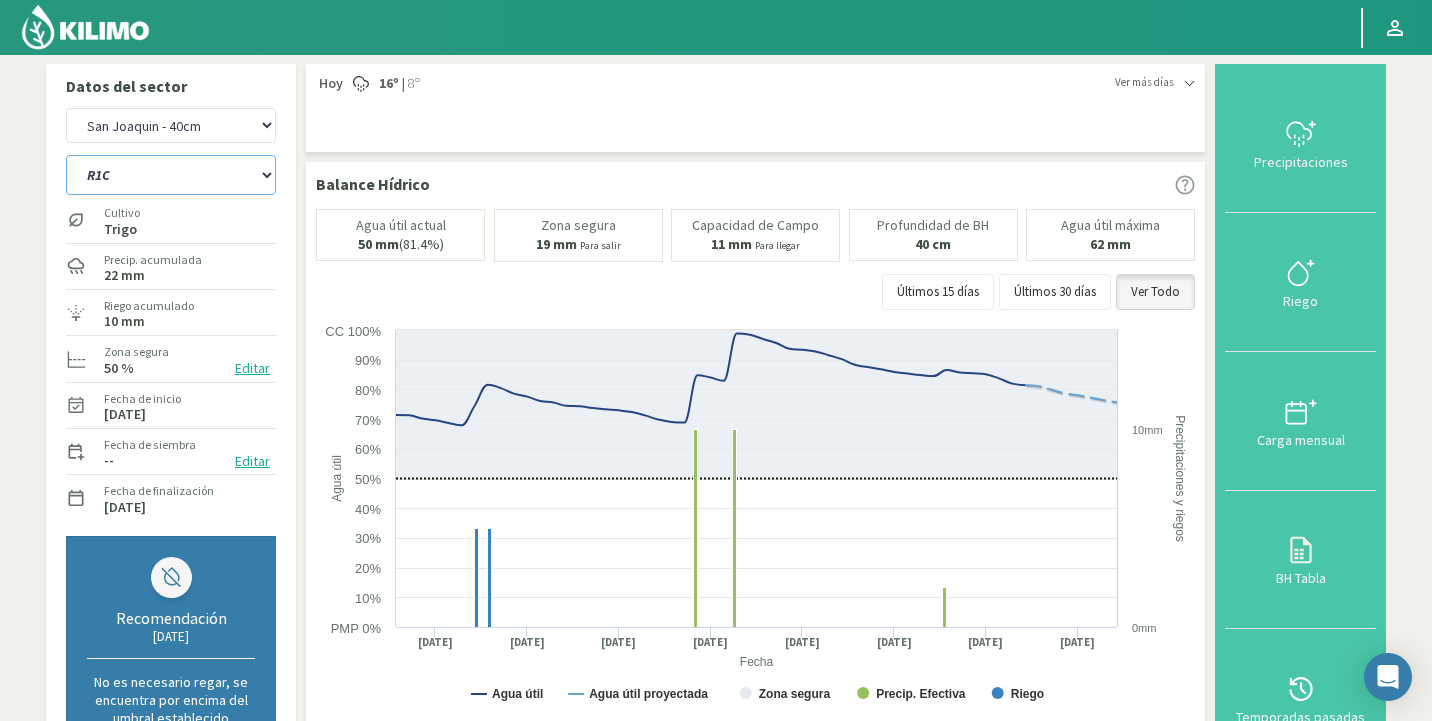 click on "R1C   R2C   R4C   R5B" 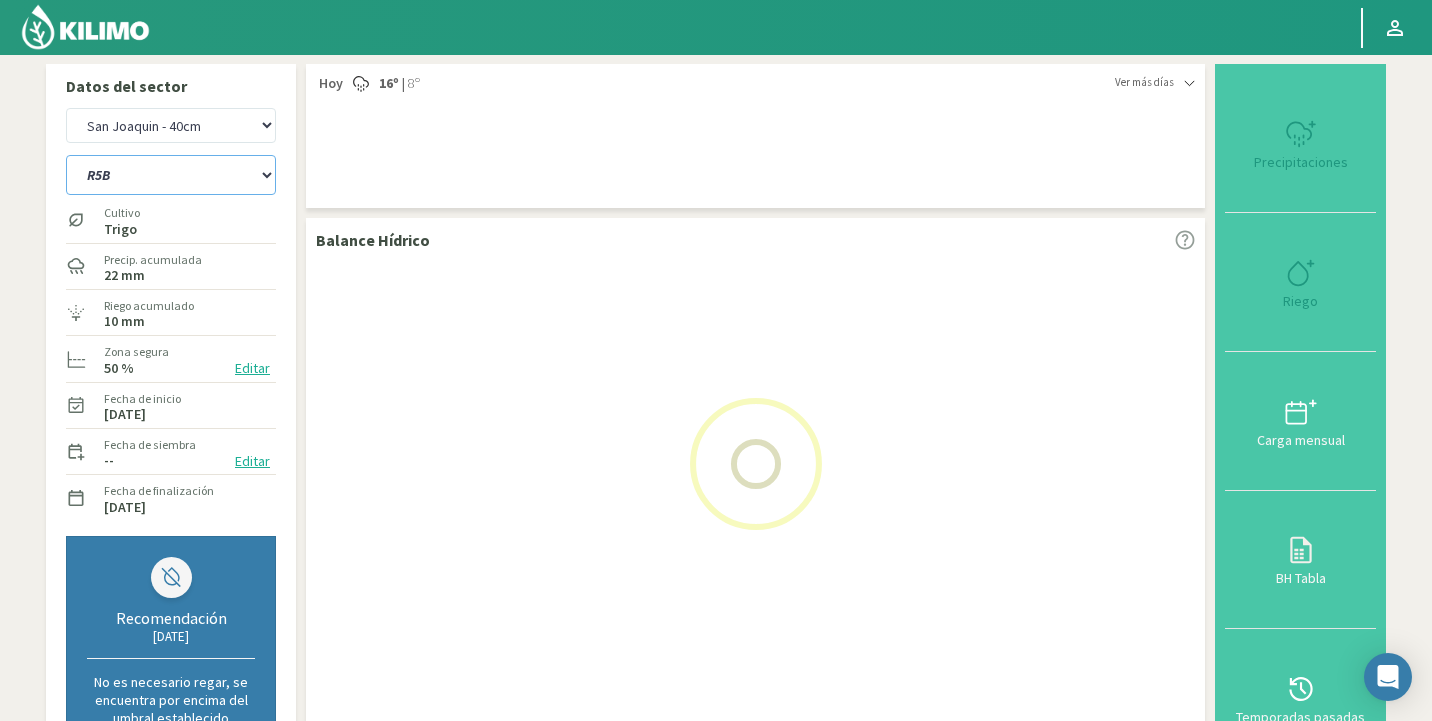 select on "97: Object" 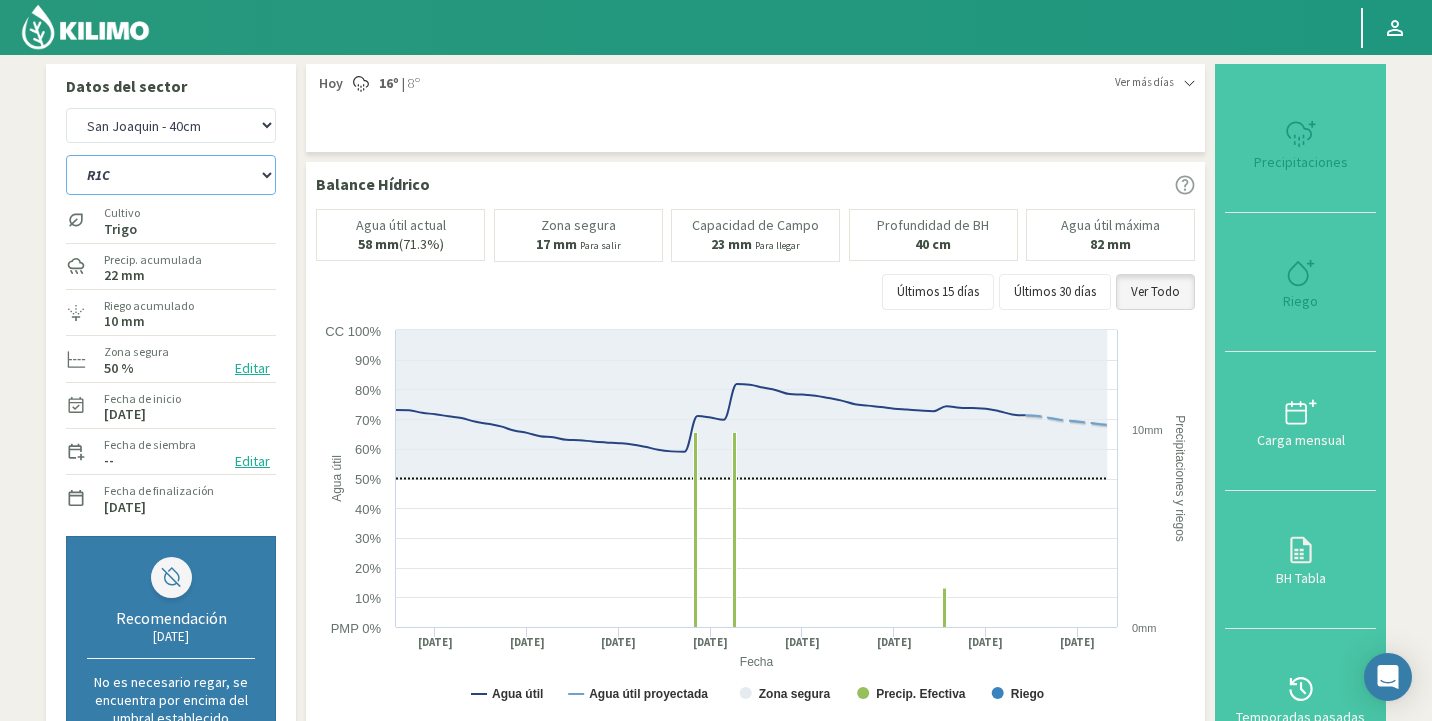 select on "1624: Object" 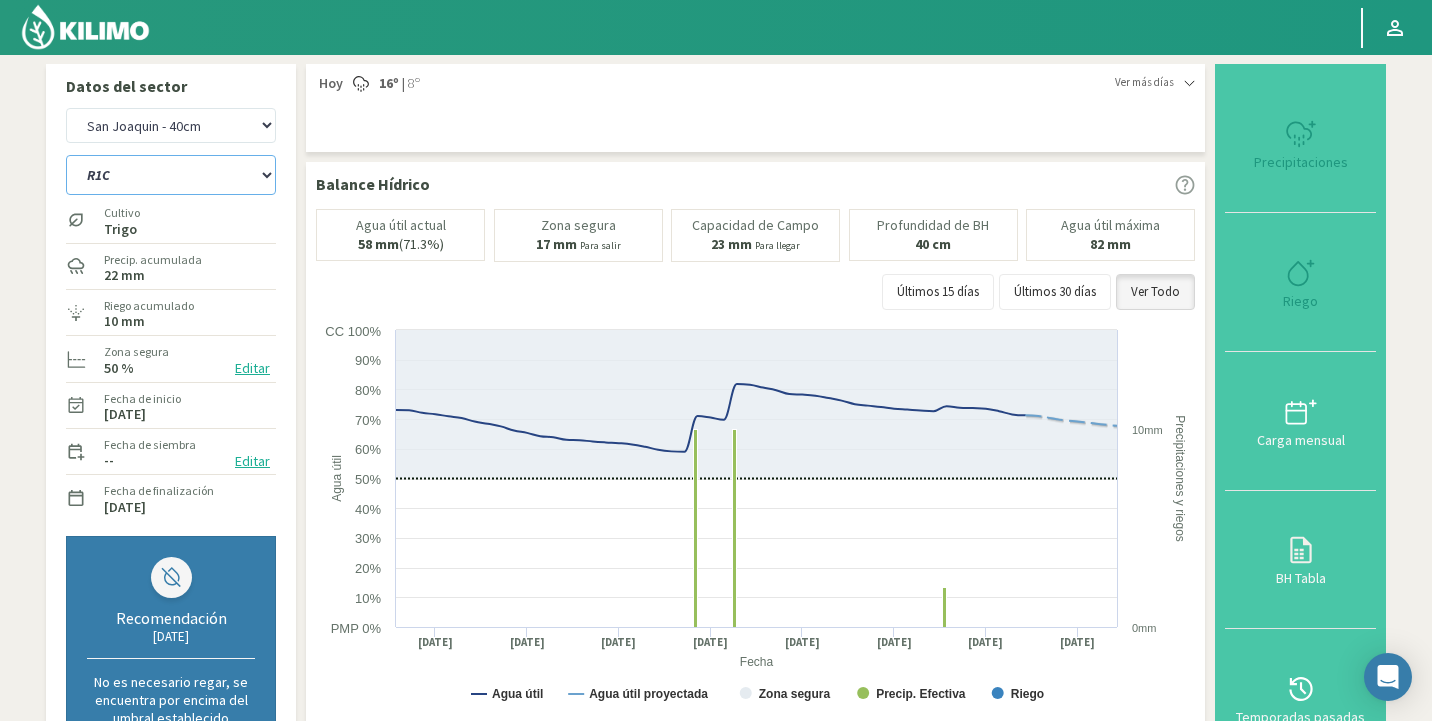 select on "104: Object" 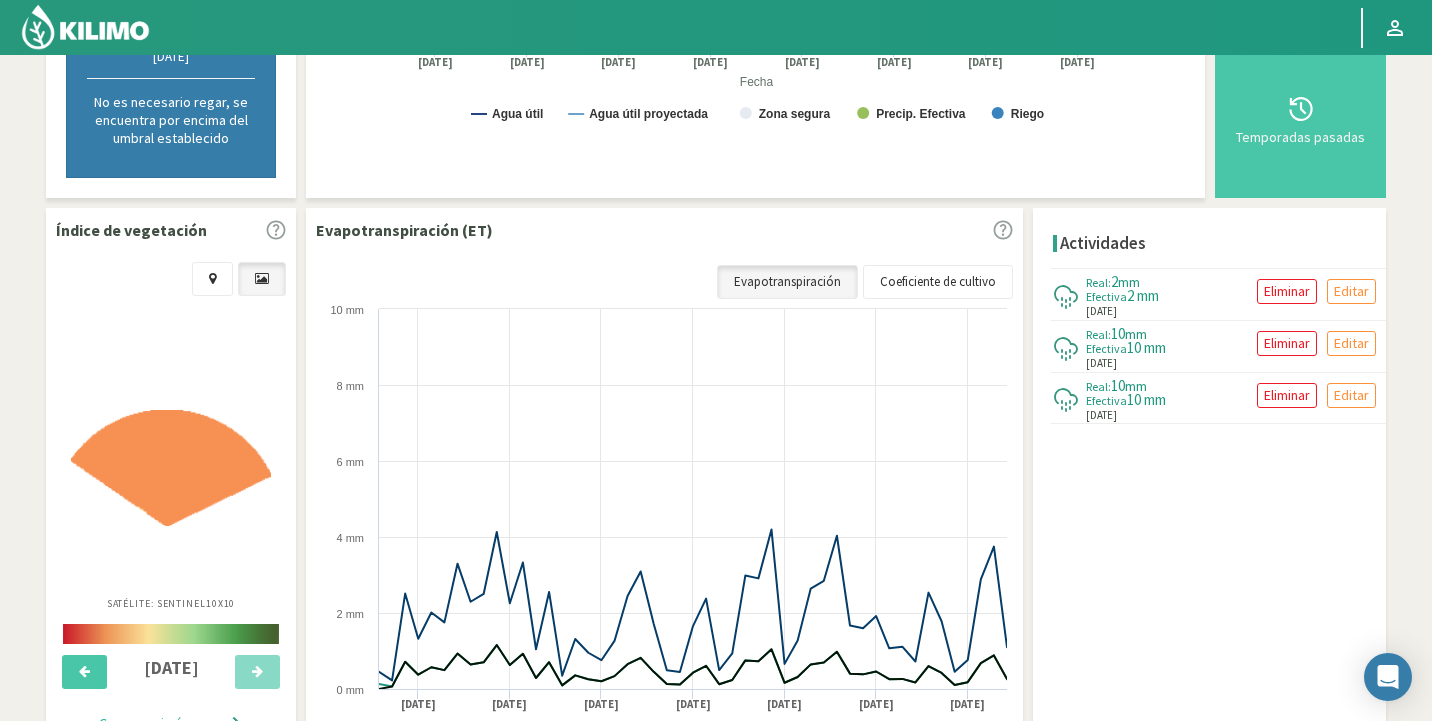 scroll, scrollTop: 701, scrollLeft: 0, axis: vertical 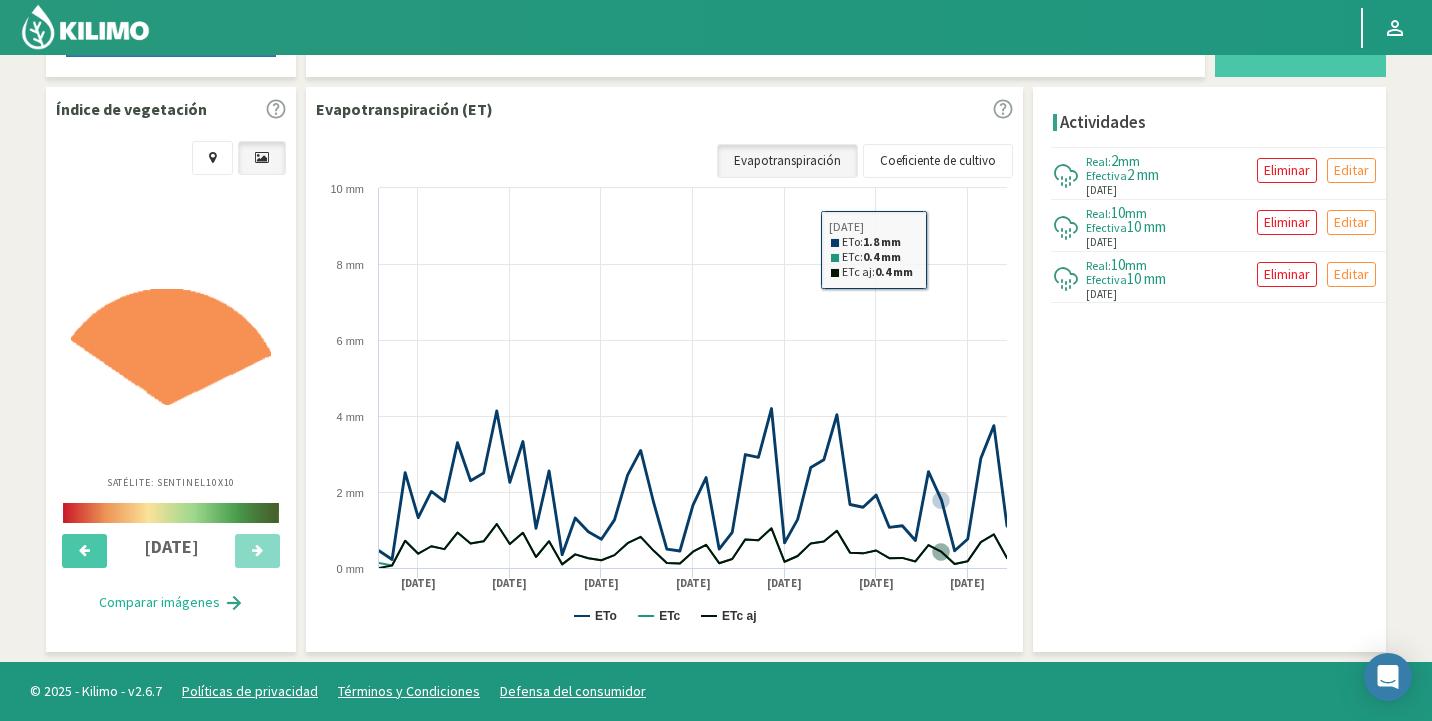 click 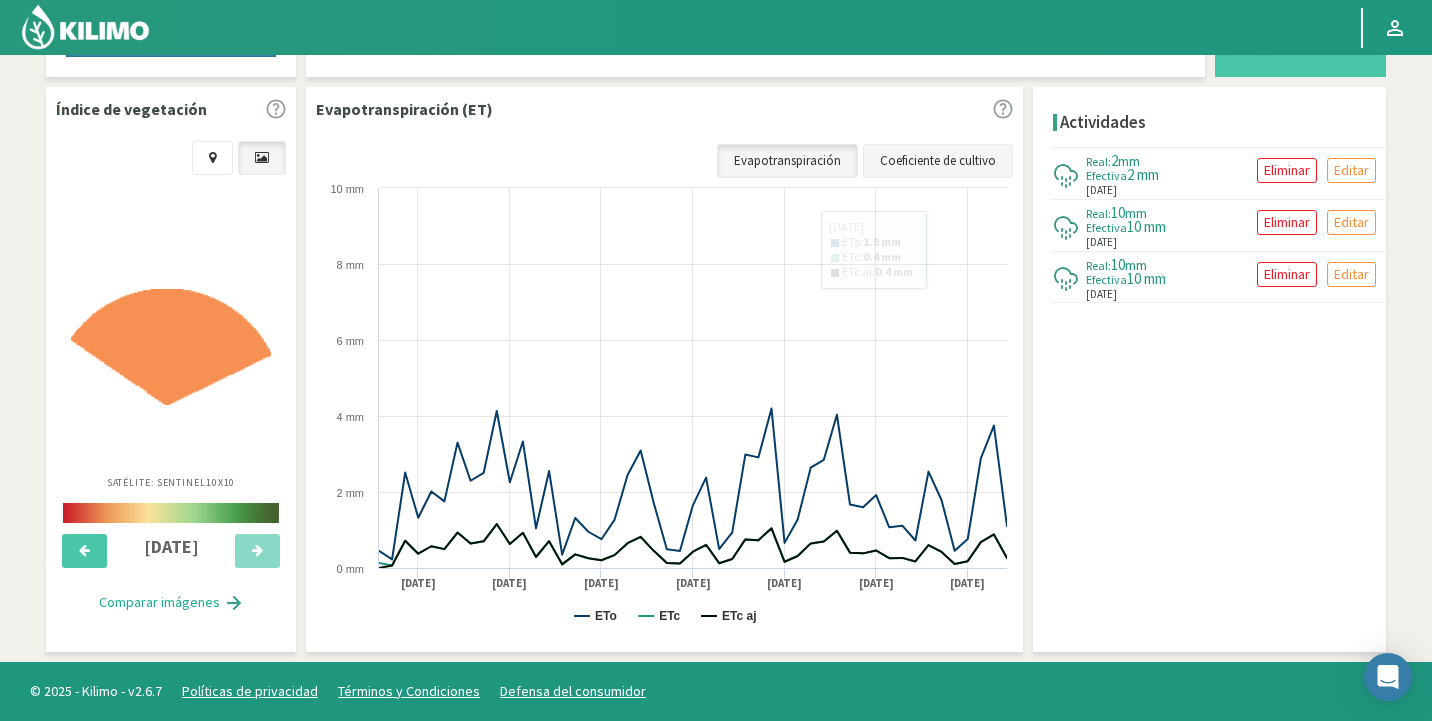 click on "Coeficiente de cultivo" 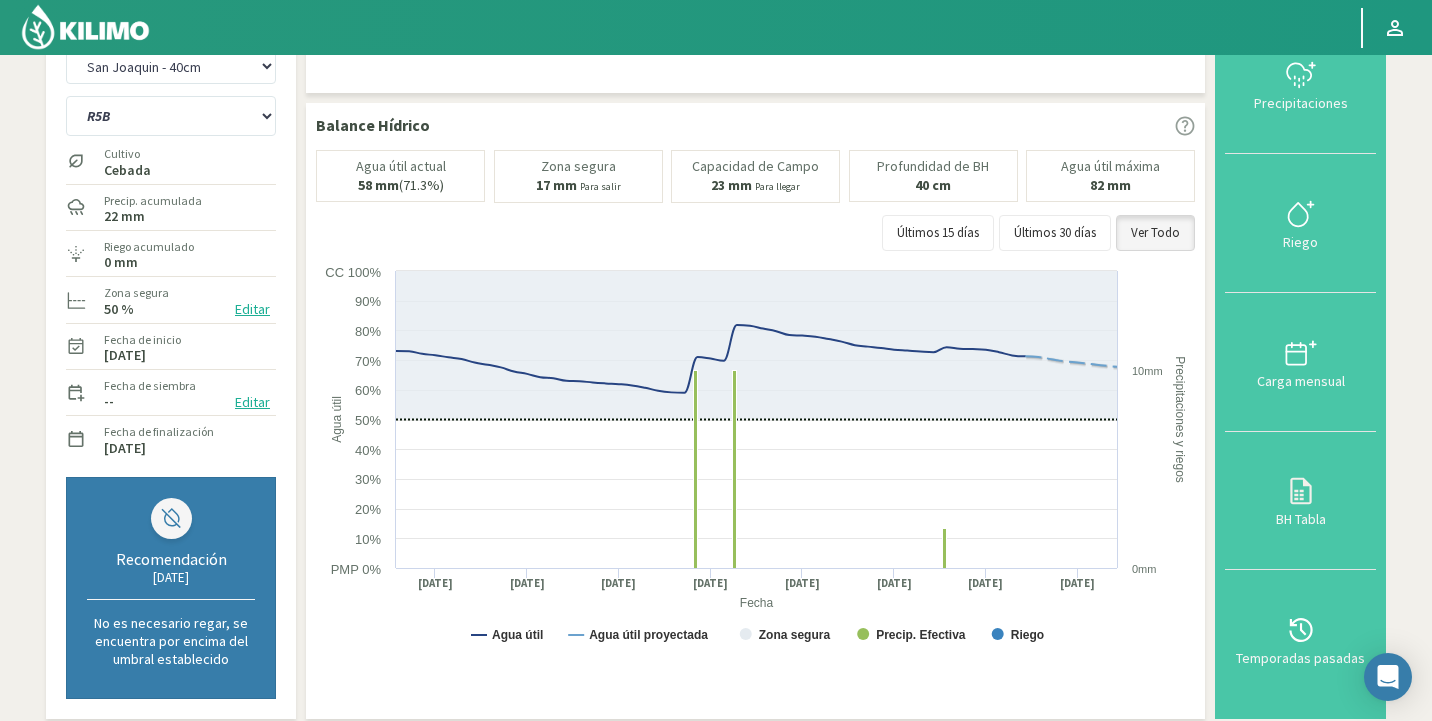 scroll, scrollTop: 0, scrollLeft: 0, axis: both 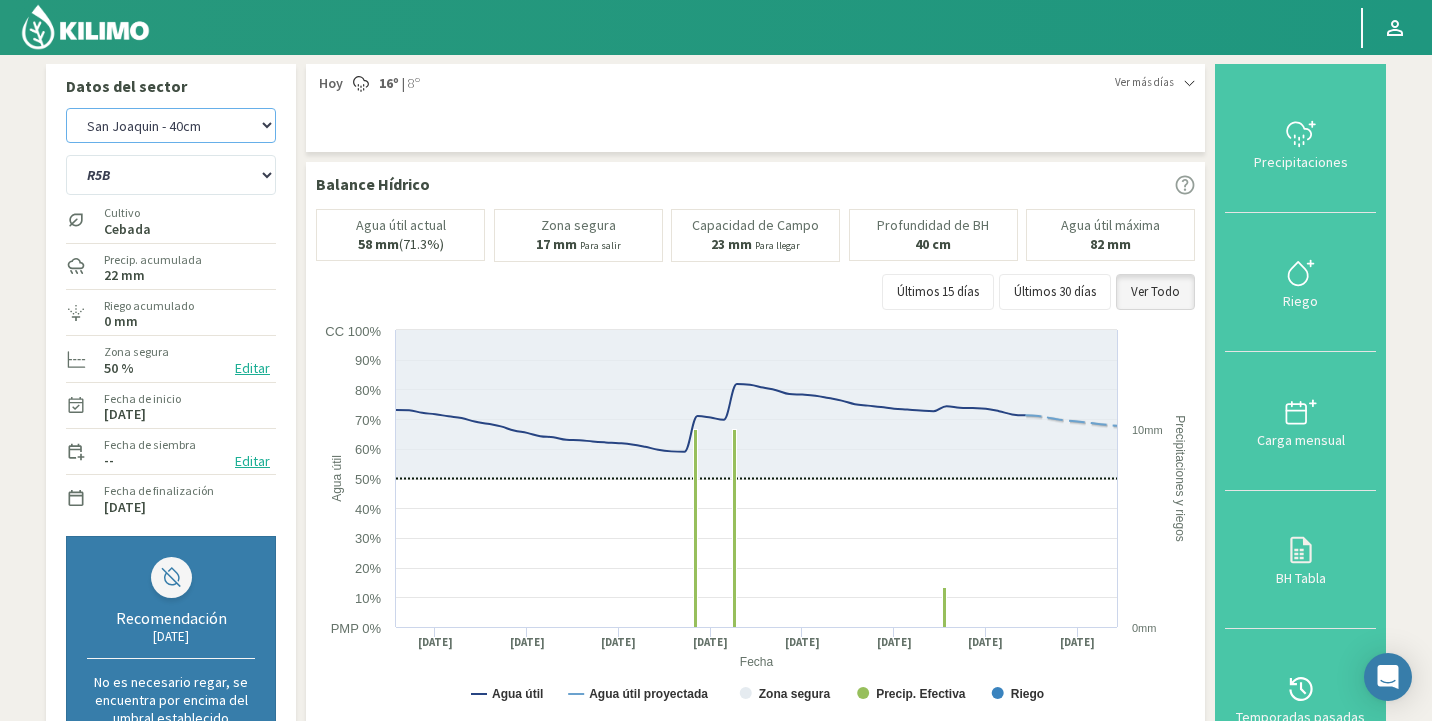 click on "Agr. Cardonal   Agr. El Carmelo   Agrícola Bakia   Agrícola Bakia - IC   Agrícola Exser - Campo Los Andes   Agricola FM Hermanos   Agrícola La Laguna (Samuel Ovalle) - IC   Agrícola Santa Magdalena (E. Ovalle) - IC   Agr. Las Riendas   Agr. Nieto - Florencia   Agr. Nieto - San Andrés   Agrorreina Parcela 27   Agrorreina Parcela 42   Agrorreina Parcela 44   Agrorreina Parcela 46   Agrorreina Parcela 47   Agrorreina San Ramon   AgroUC - IC   Agr. San José   Agr. Santa Laura - Romanini - Cítricos   Agr. Santa Magdalena   Agr. Sutil   Agr. Sutil - Pirque   Agr. Varagui - Rosario 2   Agr. Viconto Campo Viluco   Ag. Santa Laura -Cas1   Ag. Santa Laura -Cas2   Ag. Santa Laura -Cas3   Ag. Santa Laura - Santa Teresa   Agua del Valle - San Gregorio   Agua del Valle - San Lorenzo   Agua del Valle - Santa Emilia   Albigasta - 1m   Albigasta - 2m   Alpamanta   Bidarte   Bidarte   Bidarte   Campo Cassineri   Campo del Puesto - 1m   Campo del Puesto - 2m   Campo Flor   Campo Quinta de Maipo   Chemol Che Hue" 